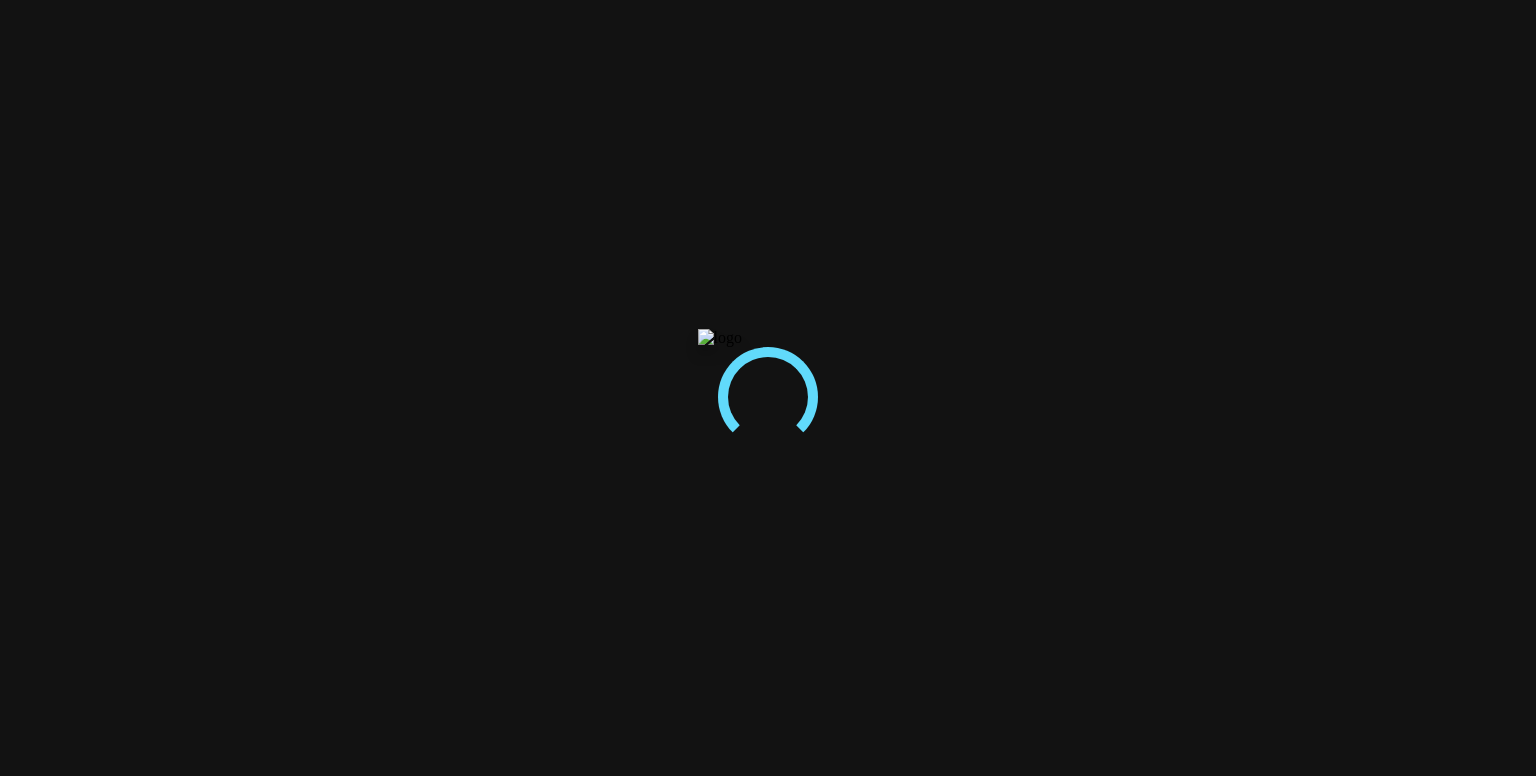 scroll, scrollTop: 0, scrollLeft: 0, axis: both 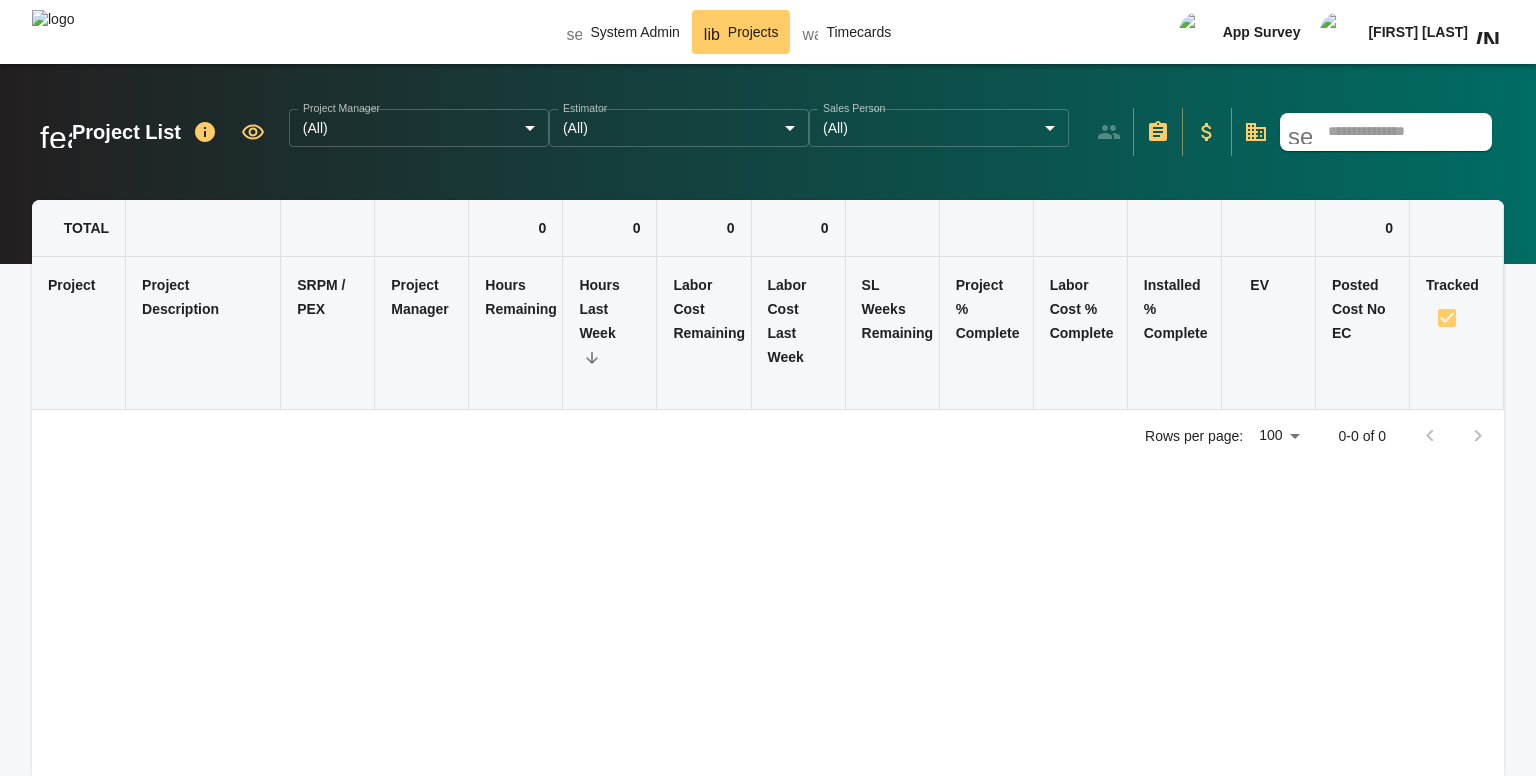 click on "Liam George" at bounding box center (1418, 32) 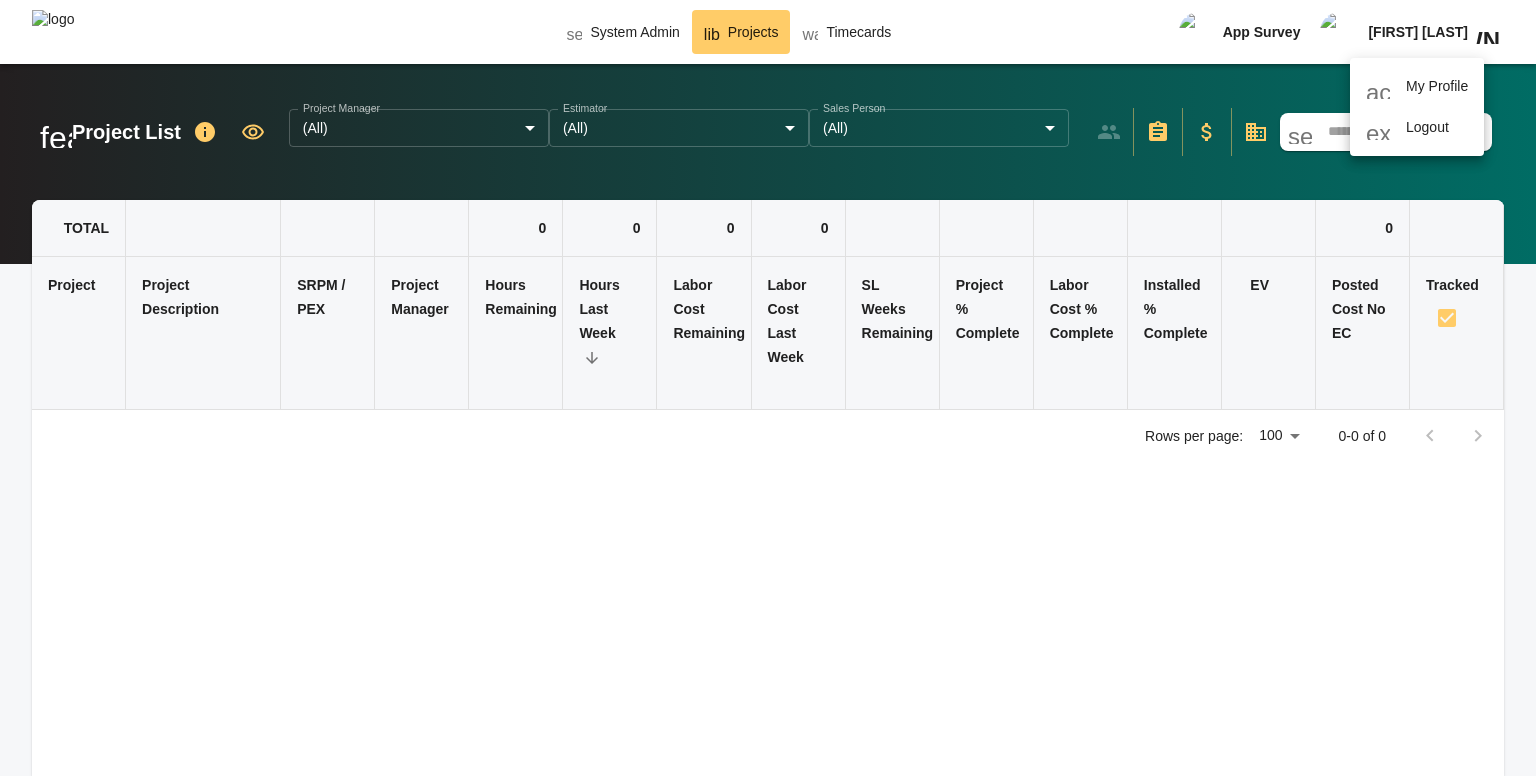 click on "Logout" at bounding box center (1437, 127) 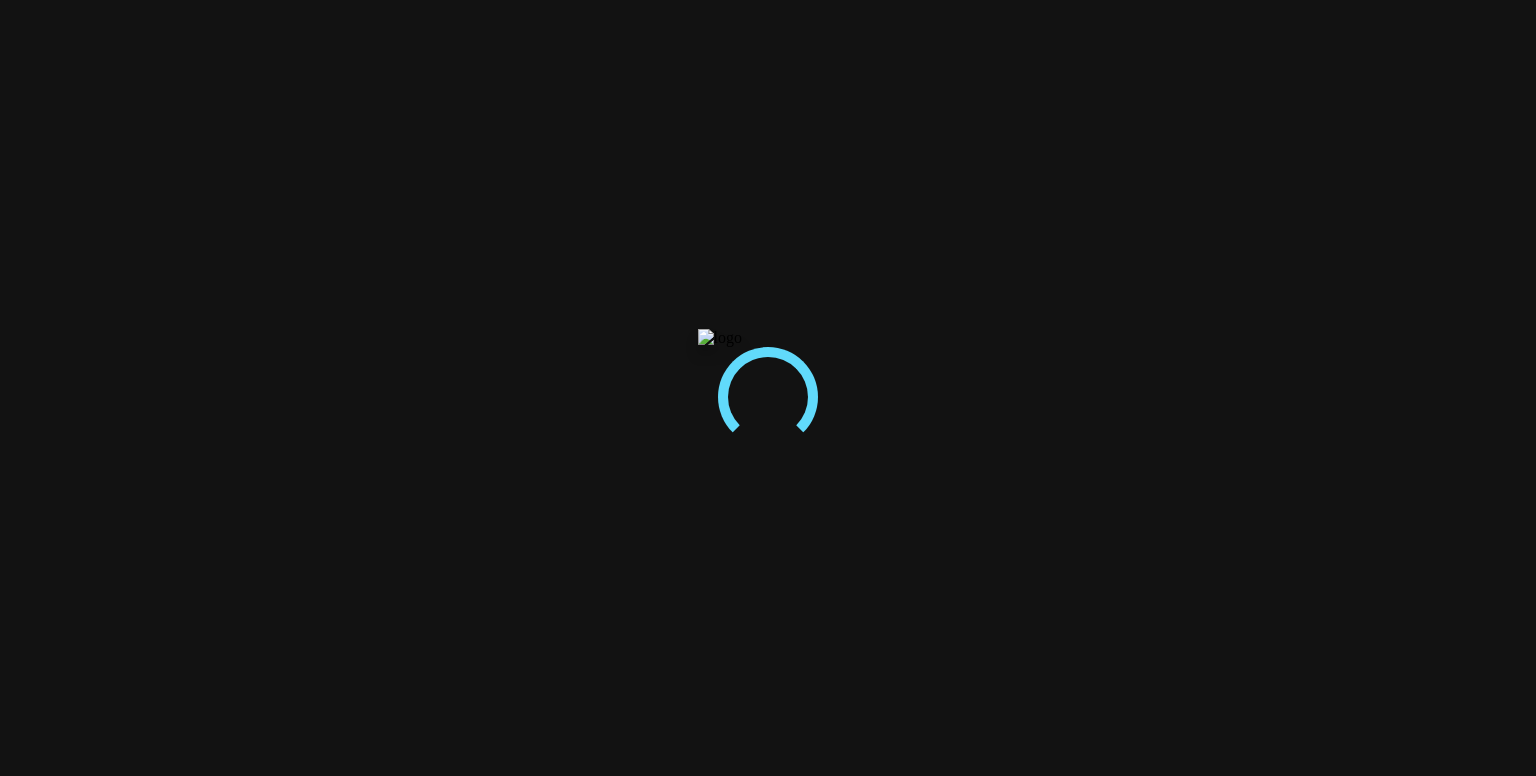 scroll, scrollTop: 0, scrollLeft: 0, axis: both 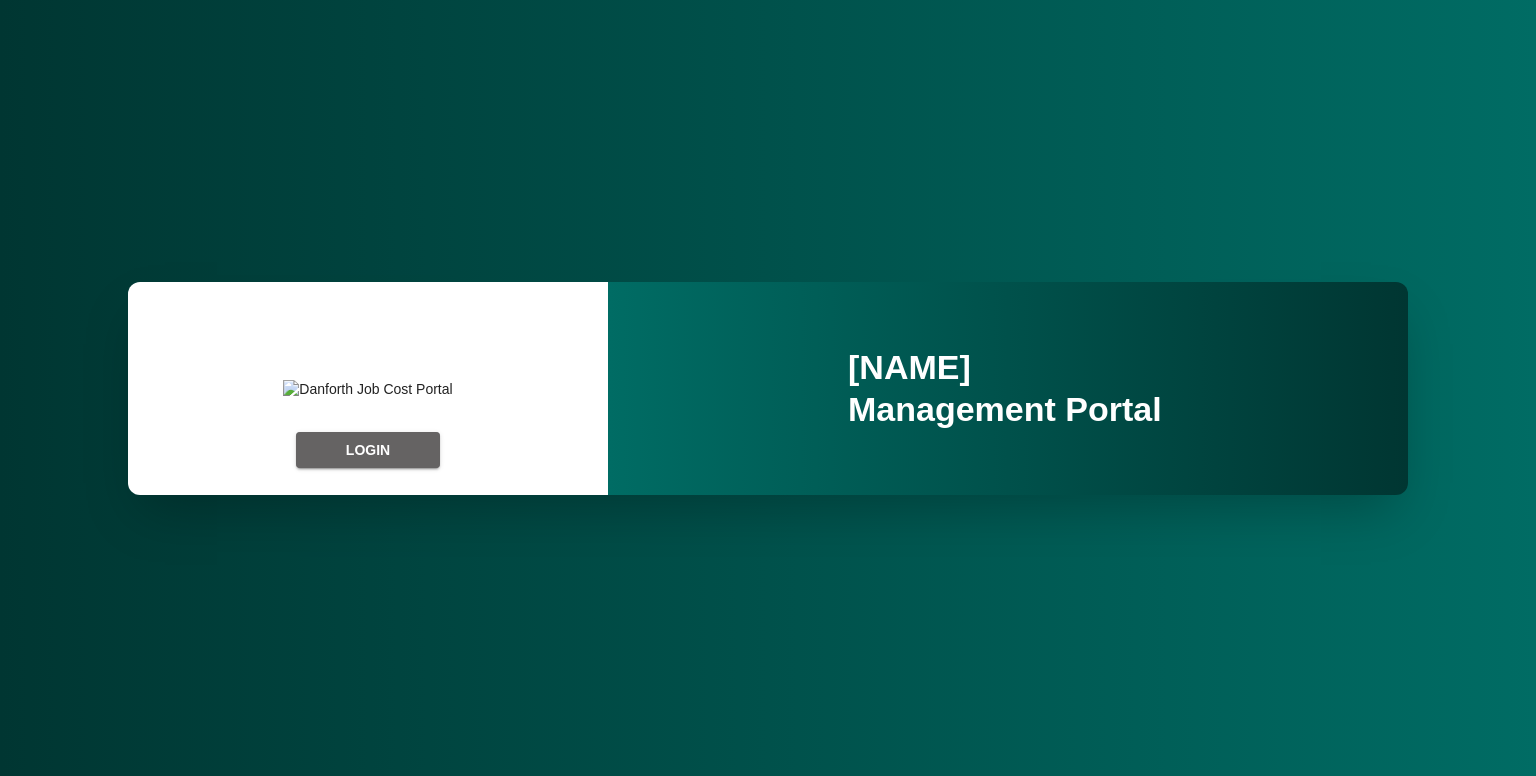 click on "Login" at bounding box center (368, 450) 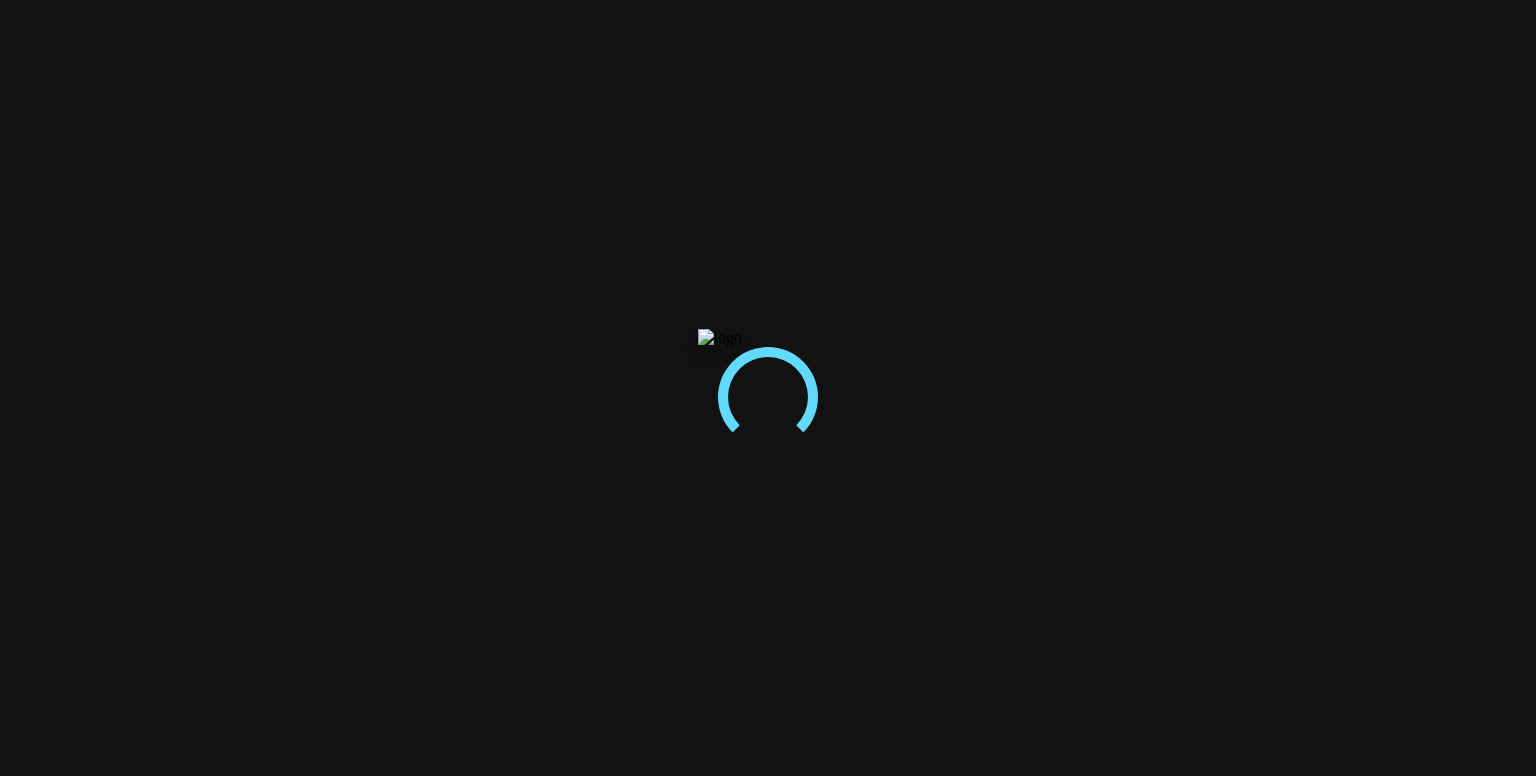 scroll, scrollTop: 0, scrollLeft: 0, axis: both 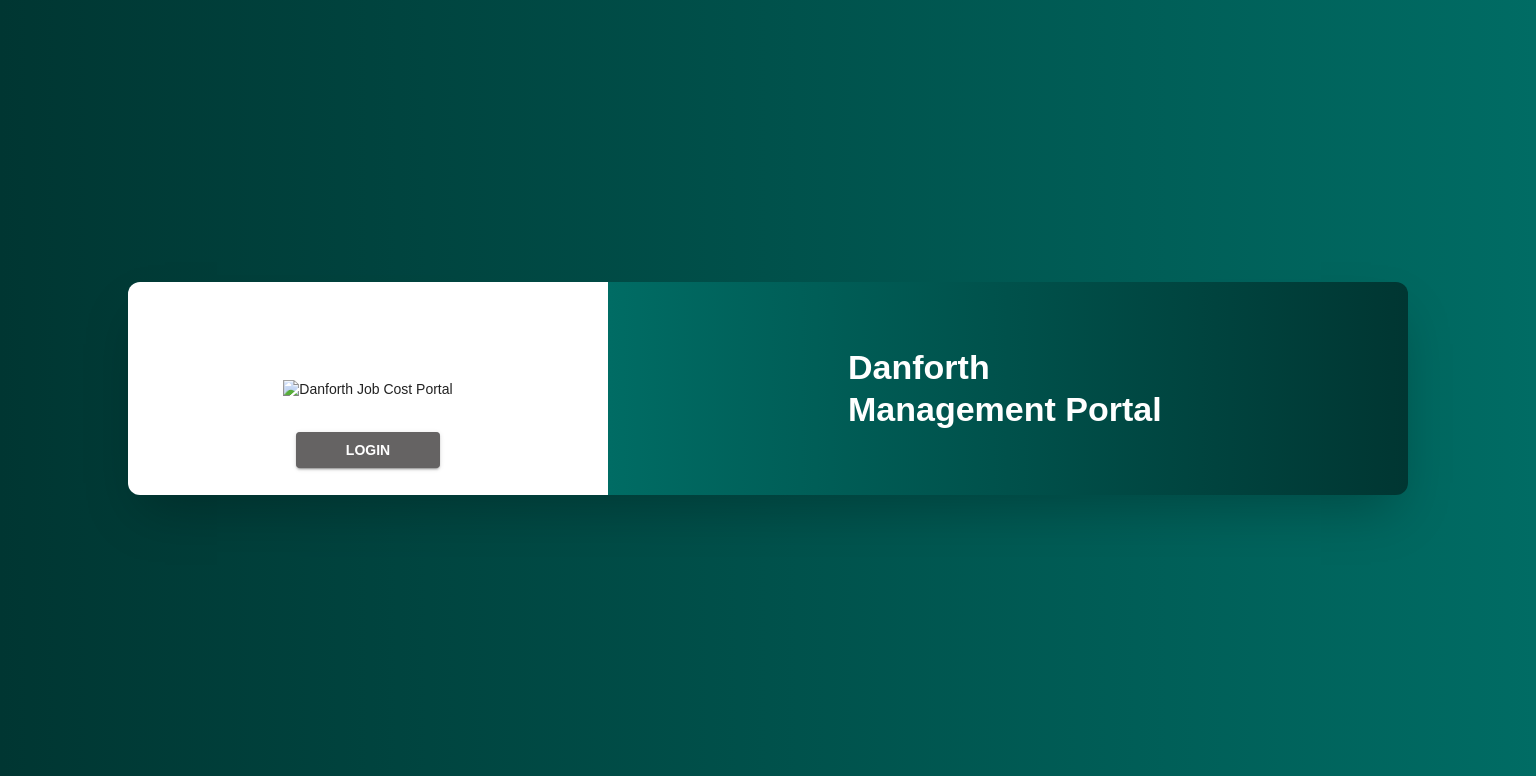 click on "Login" at bounding box center (368, 450) 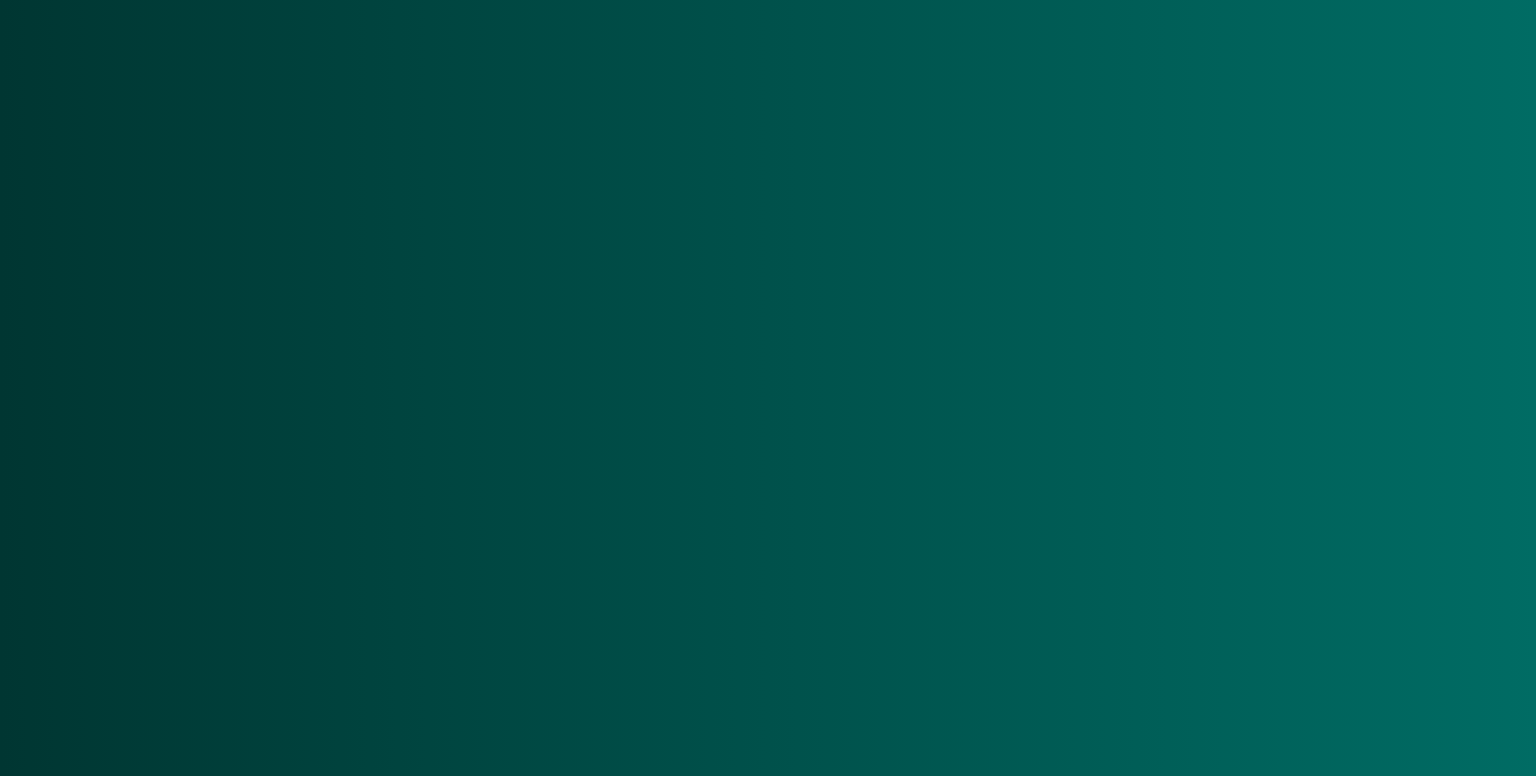 scroll, scrollTop: 0, scrollLeft: 0, axis: both 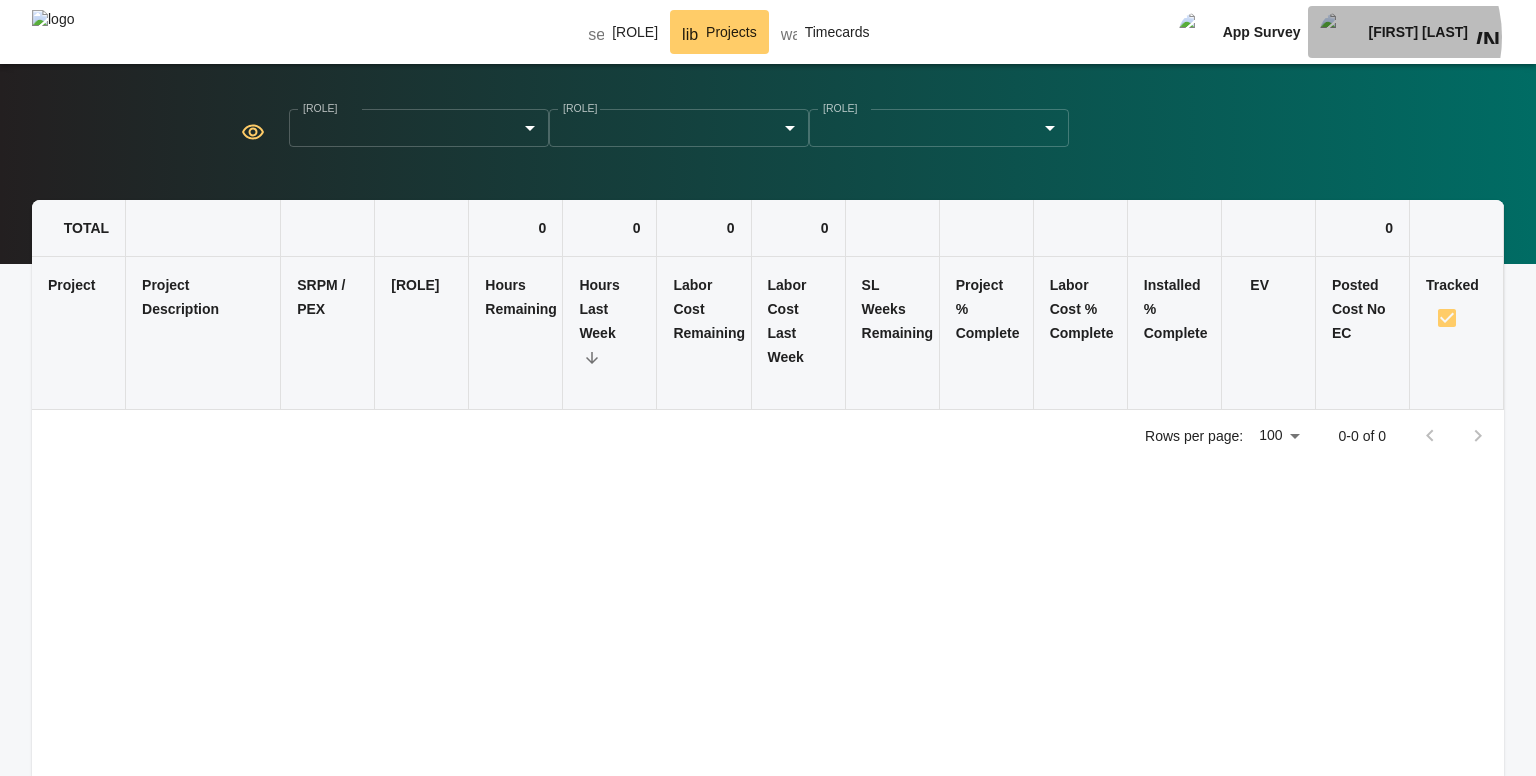 click on "Liam George" at bounding box center [1418, 32] 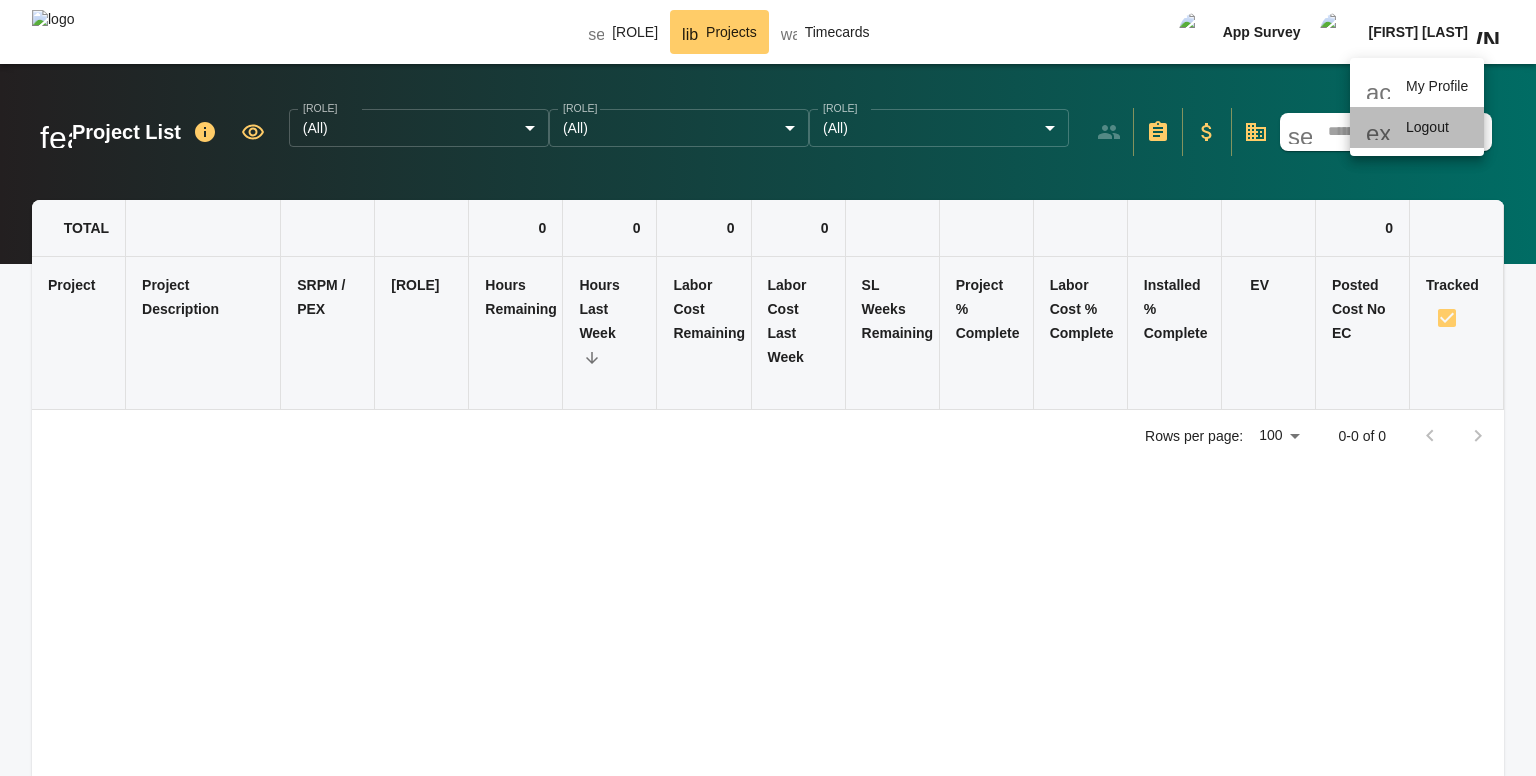 click on "exit_to_app" at bounding box center [1378, 128] 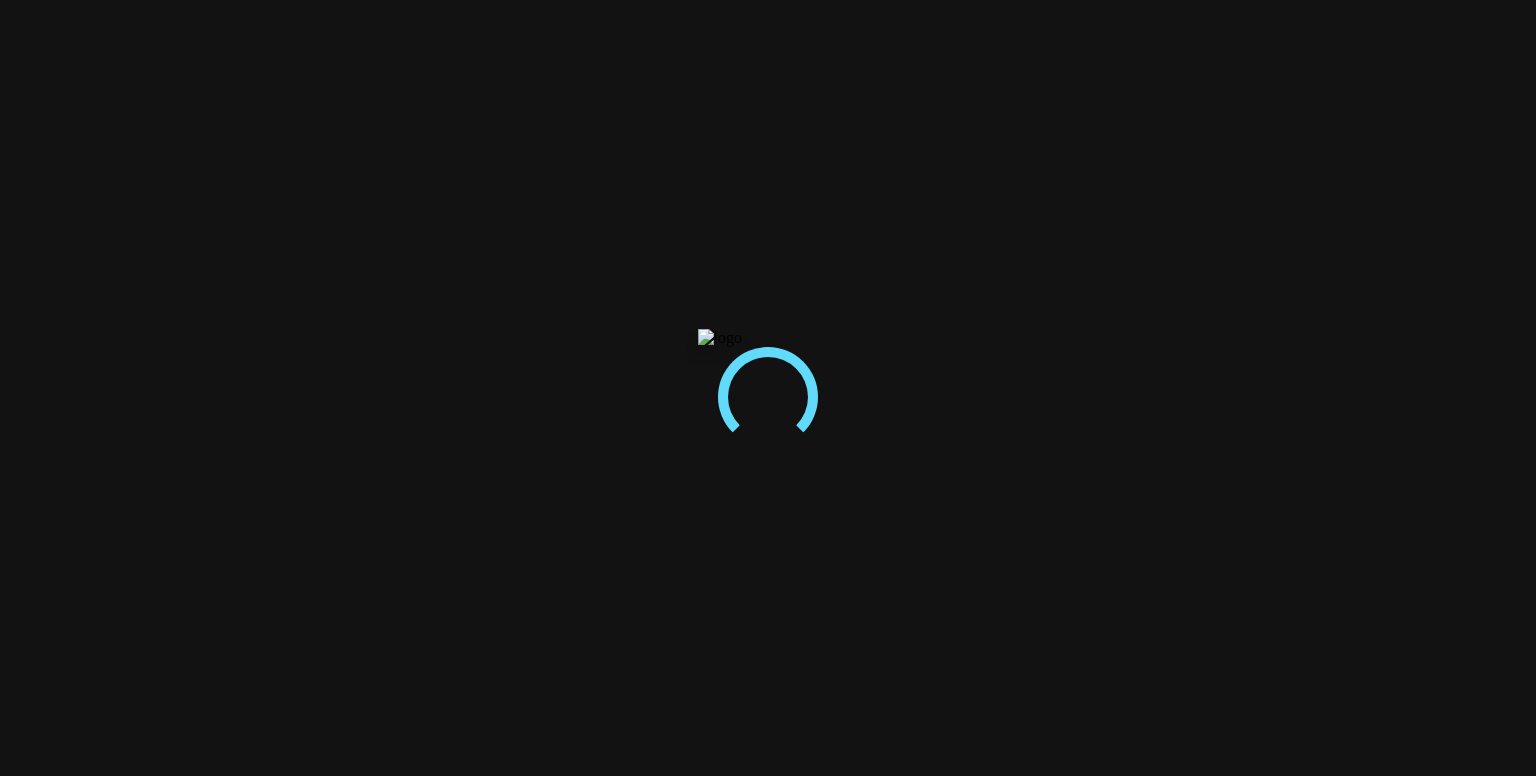 scroll, scrollTop: 0, scrollLeft: 0, axis: both 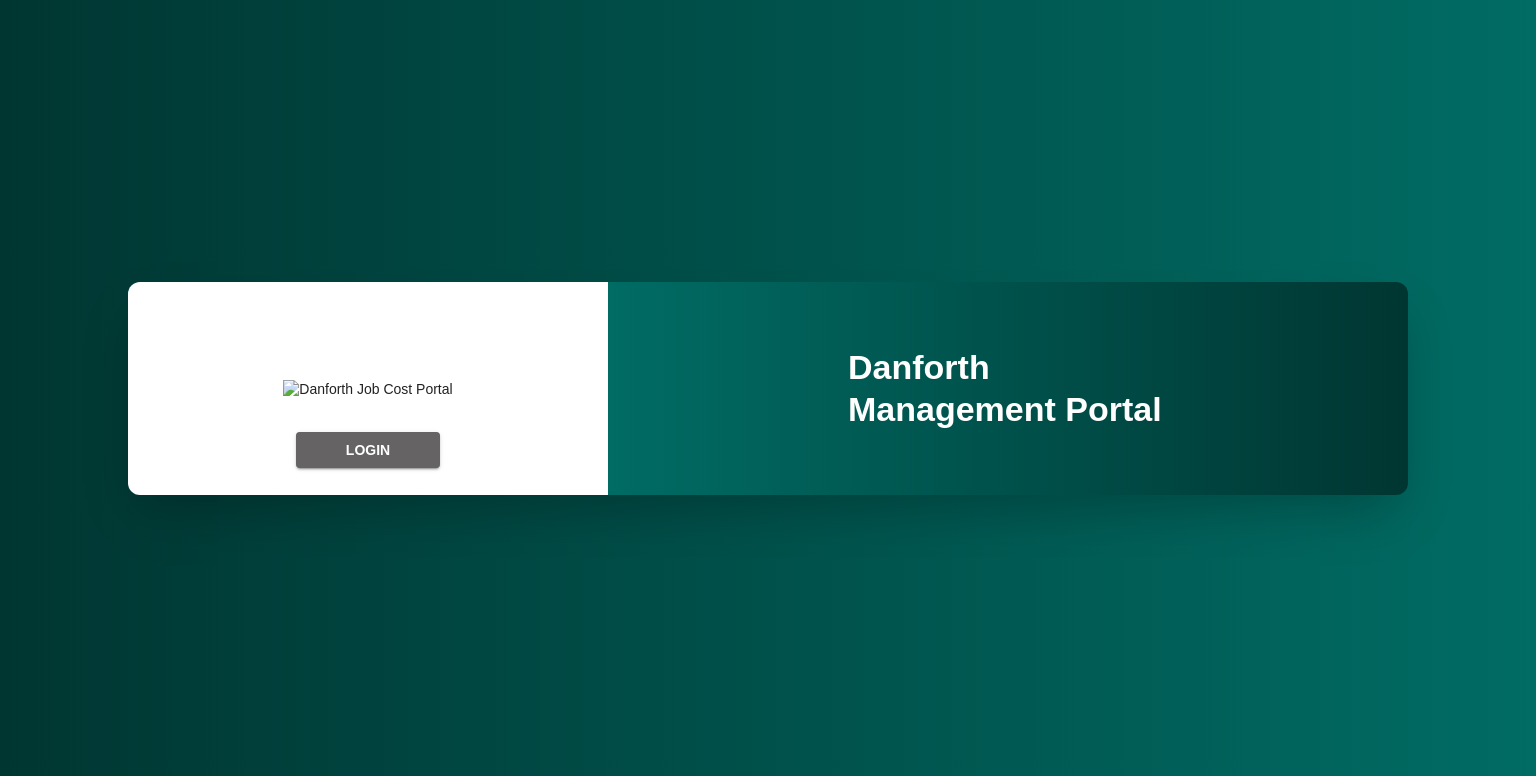 click on "[ACTION]" at bounding box center [368, 450] 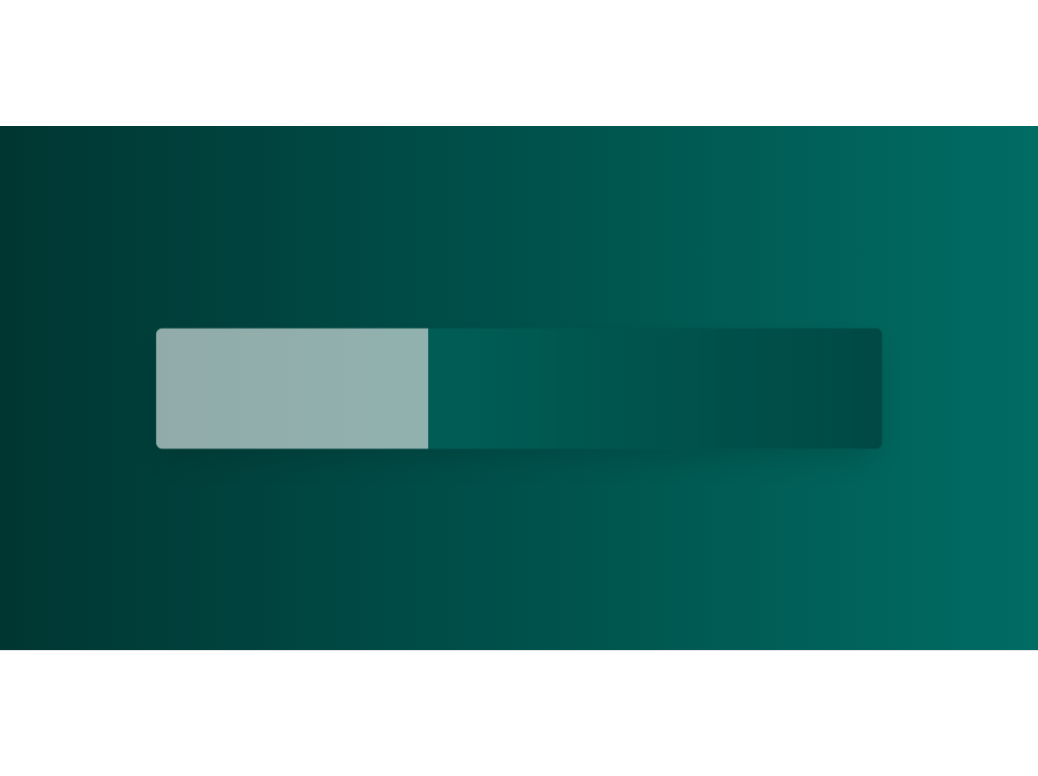 scroll, scrollTop: 0, scrollLeft: 0, axis: both 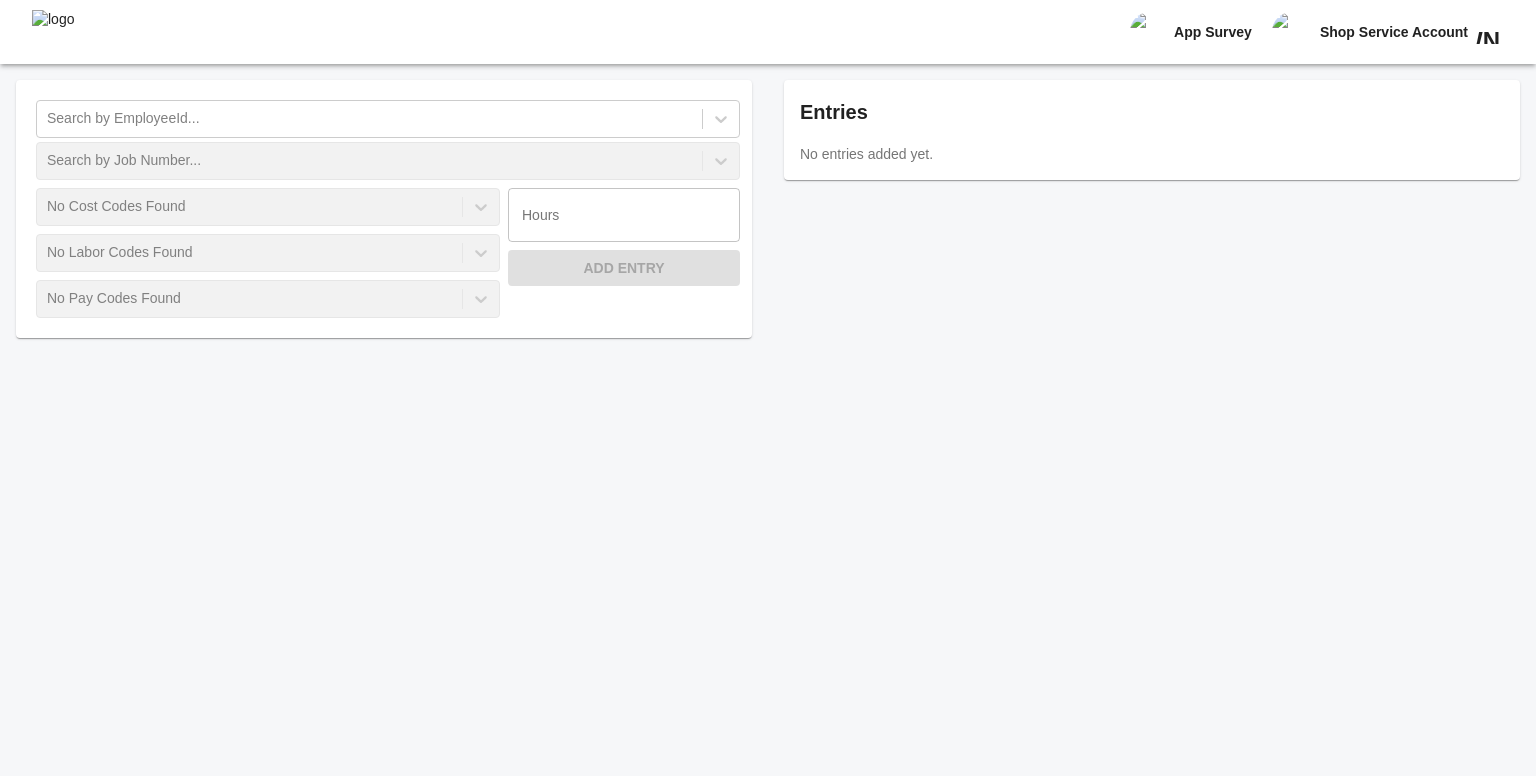click on "Entries No entries added yet." at bounding box center [1152, 209] 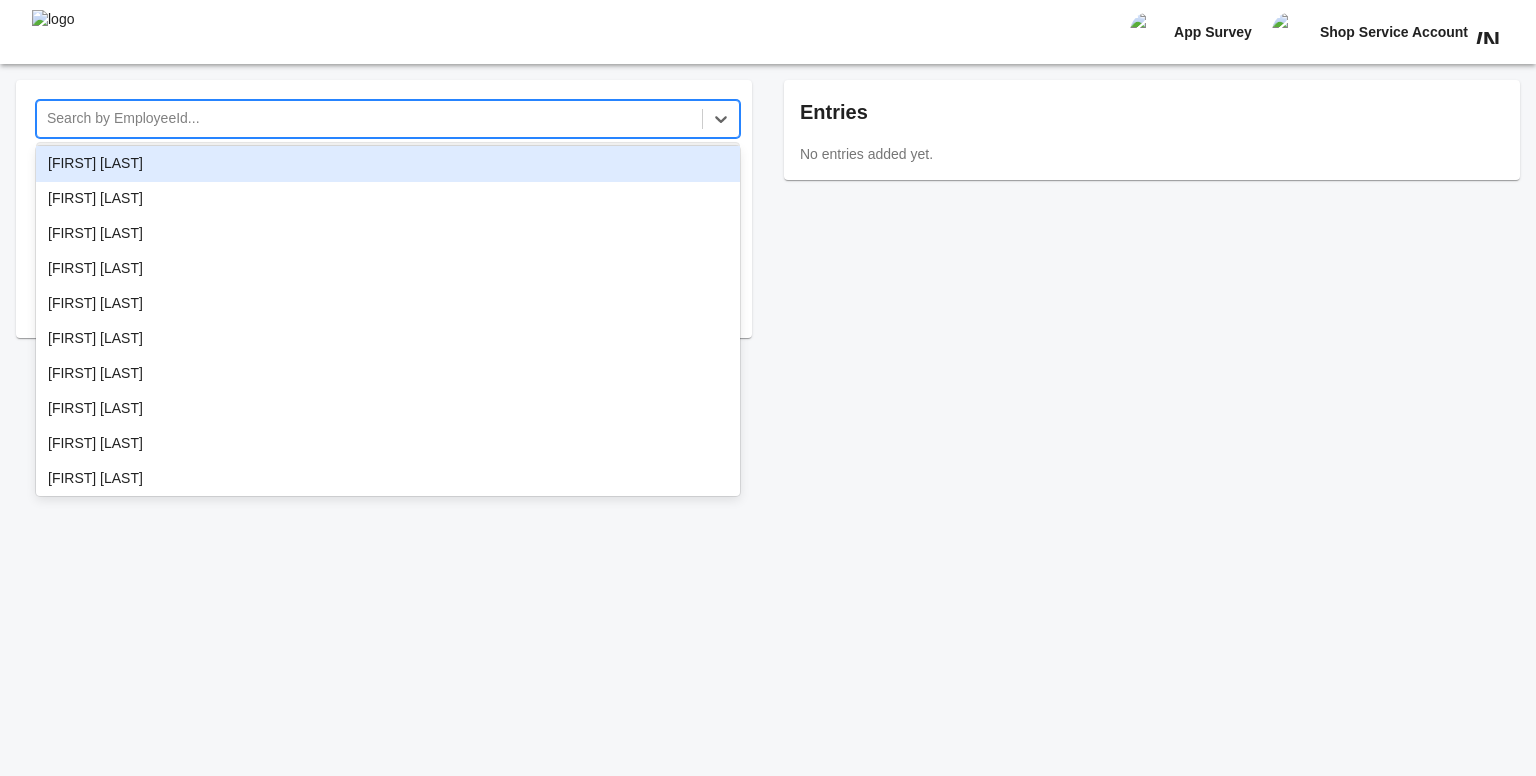 click on "Search by EmployeeId..." at bounding box center (369, 119) 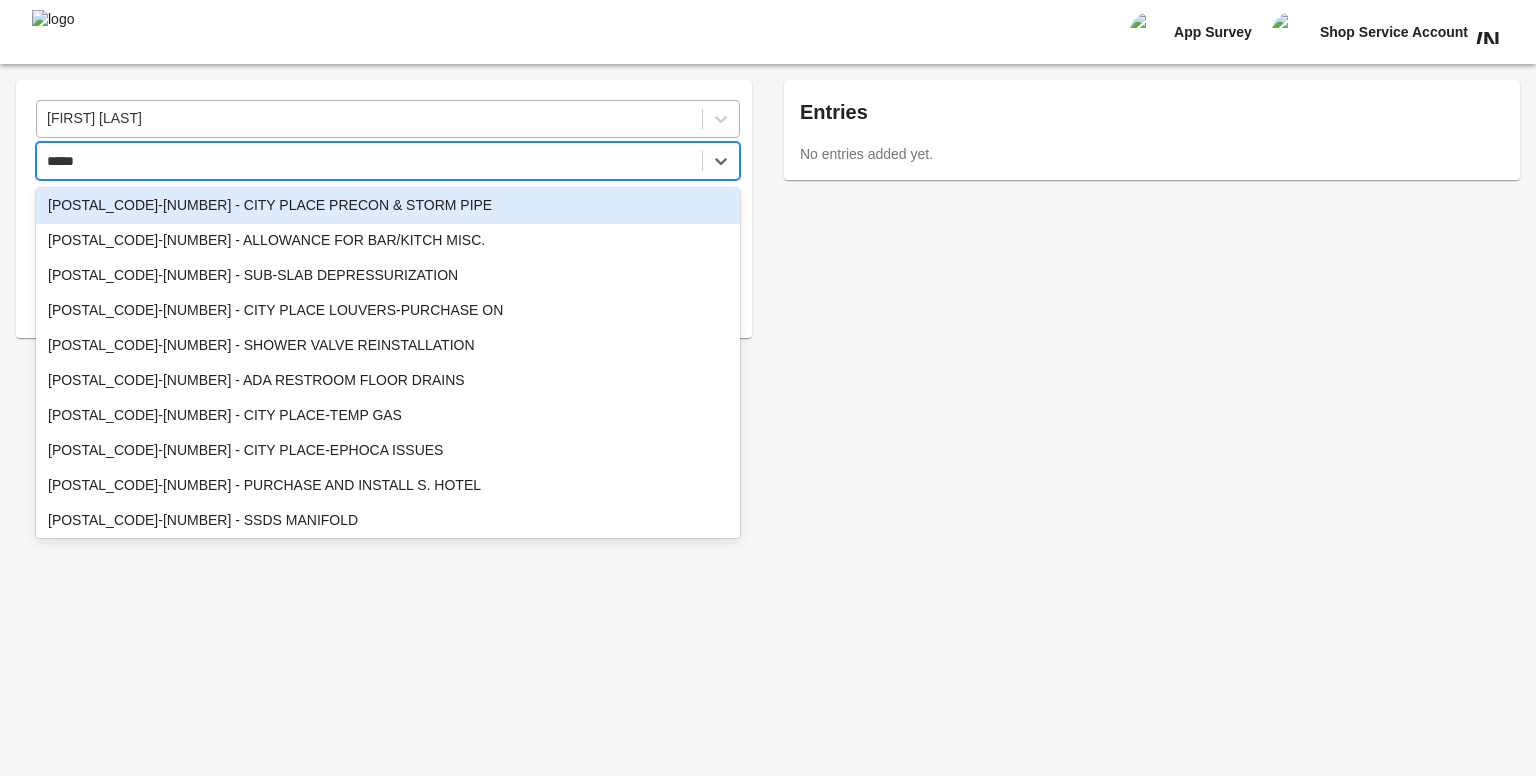 type on "******" 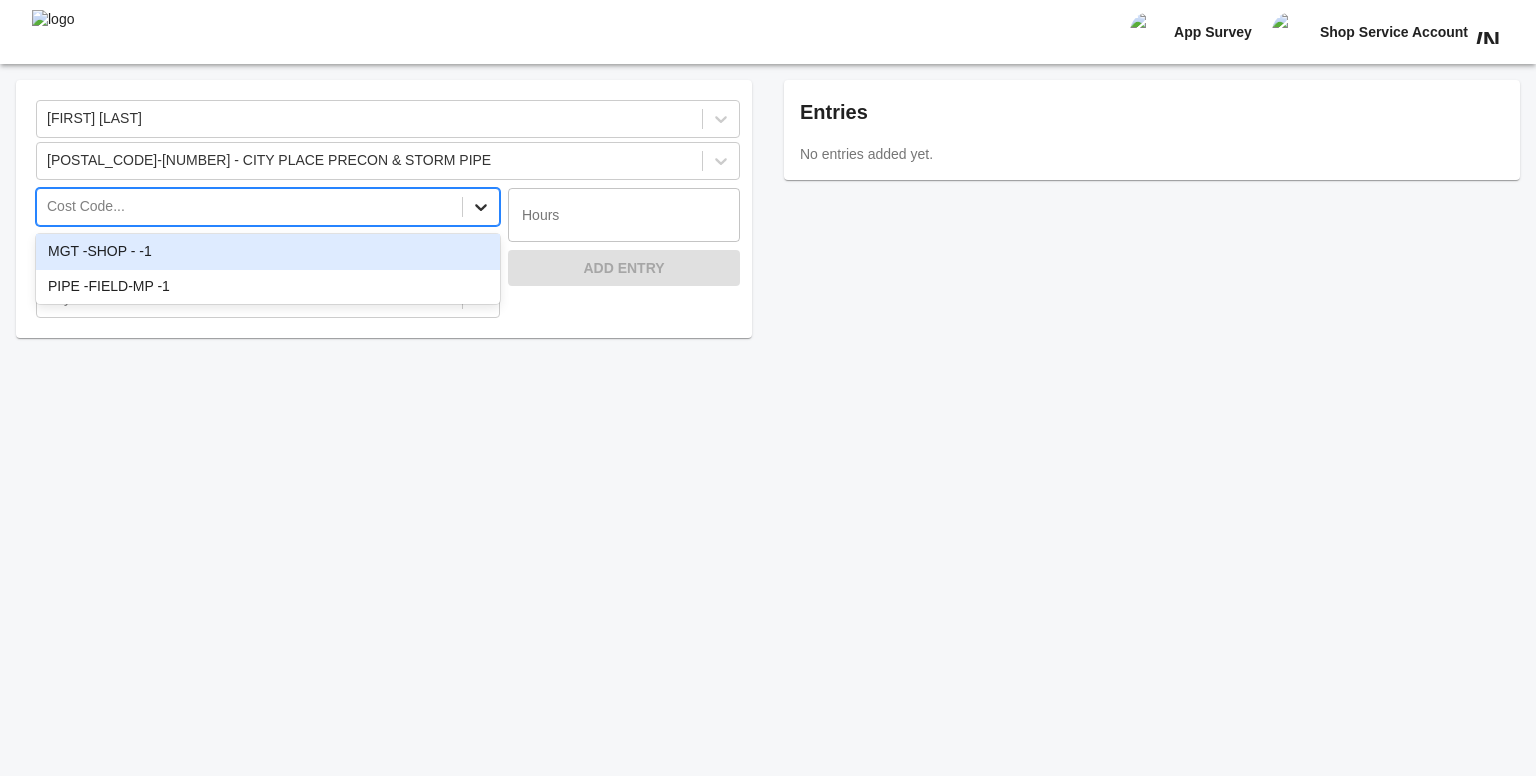 click at bounding box center (481, 207) 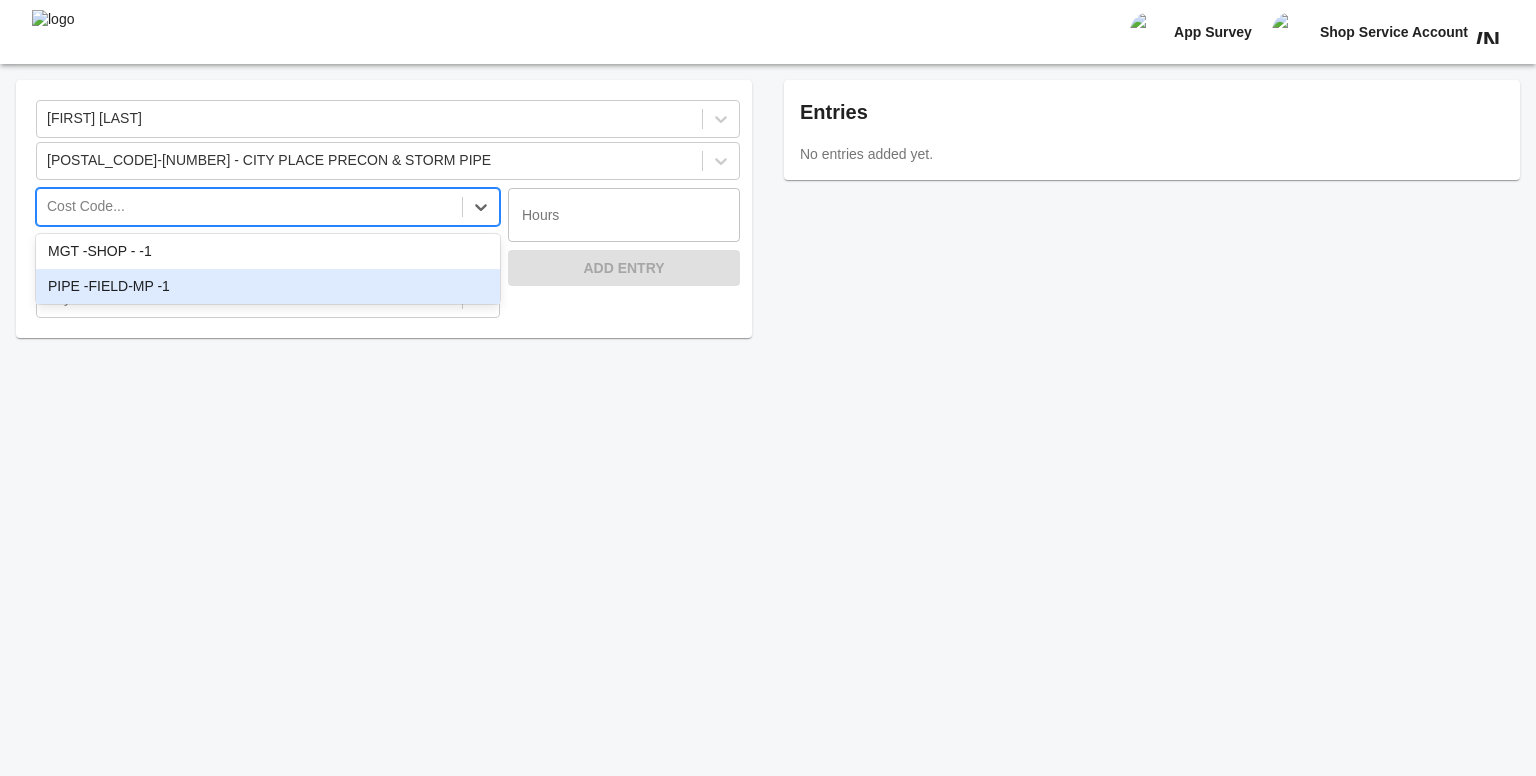 click on "PIPE -FIELD-MP -1" at bounding box center (268, 287) 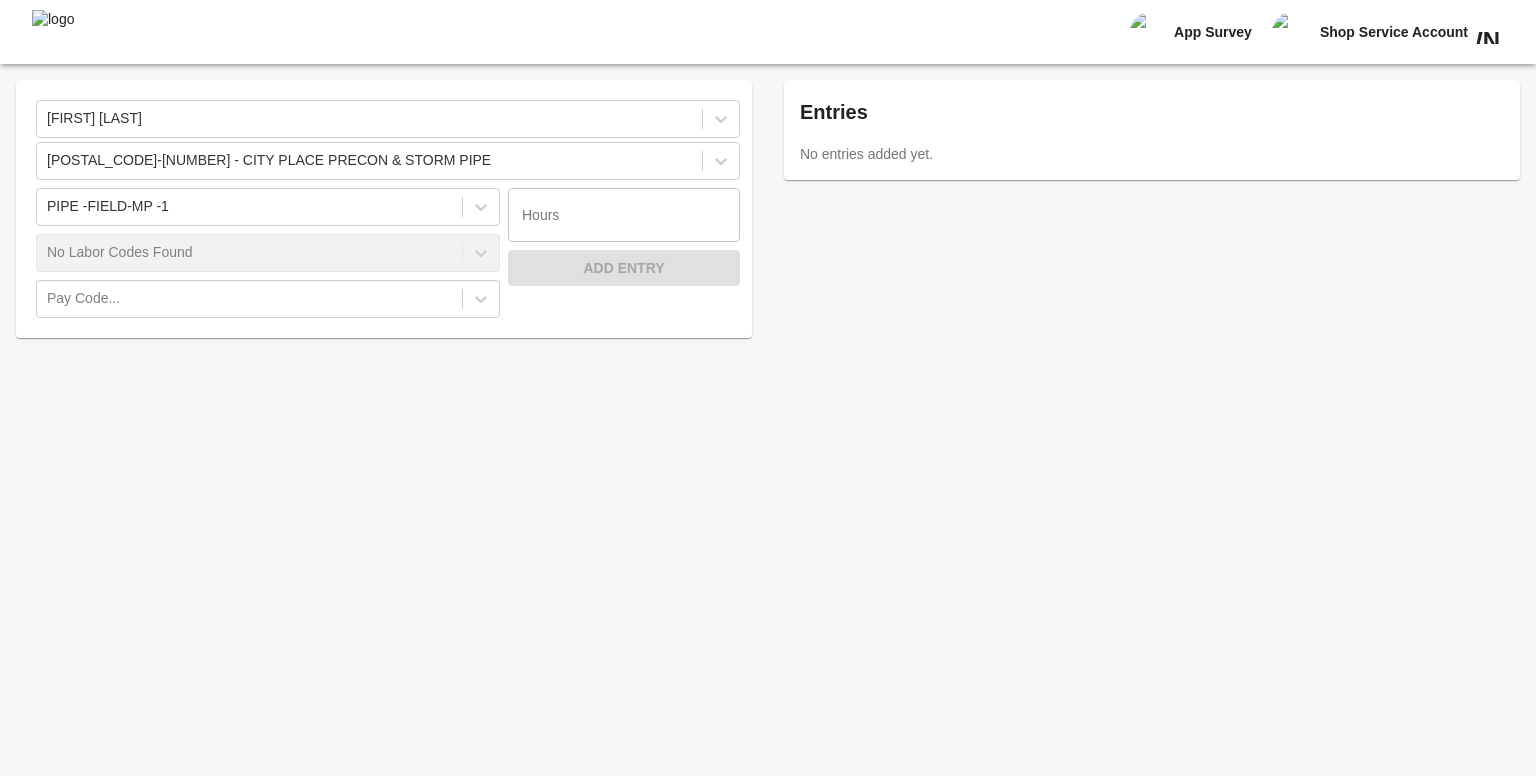 click on "PIPE -FIELD-MP -1 No Labor Codes Found Pay Code..." at bounding box center [264, 253] 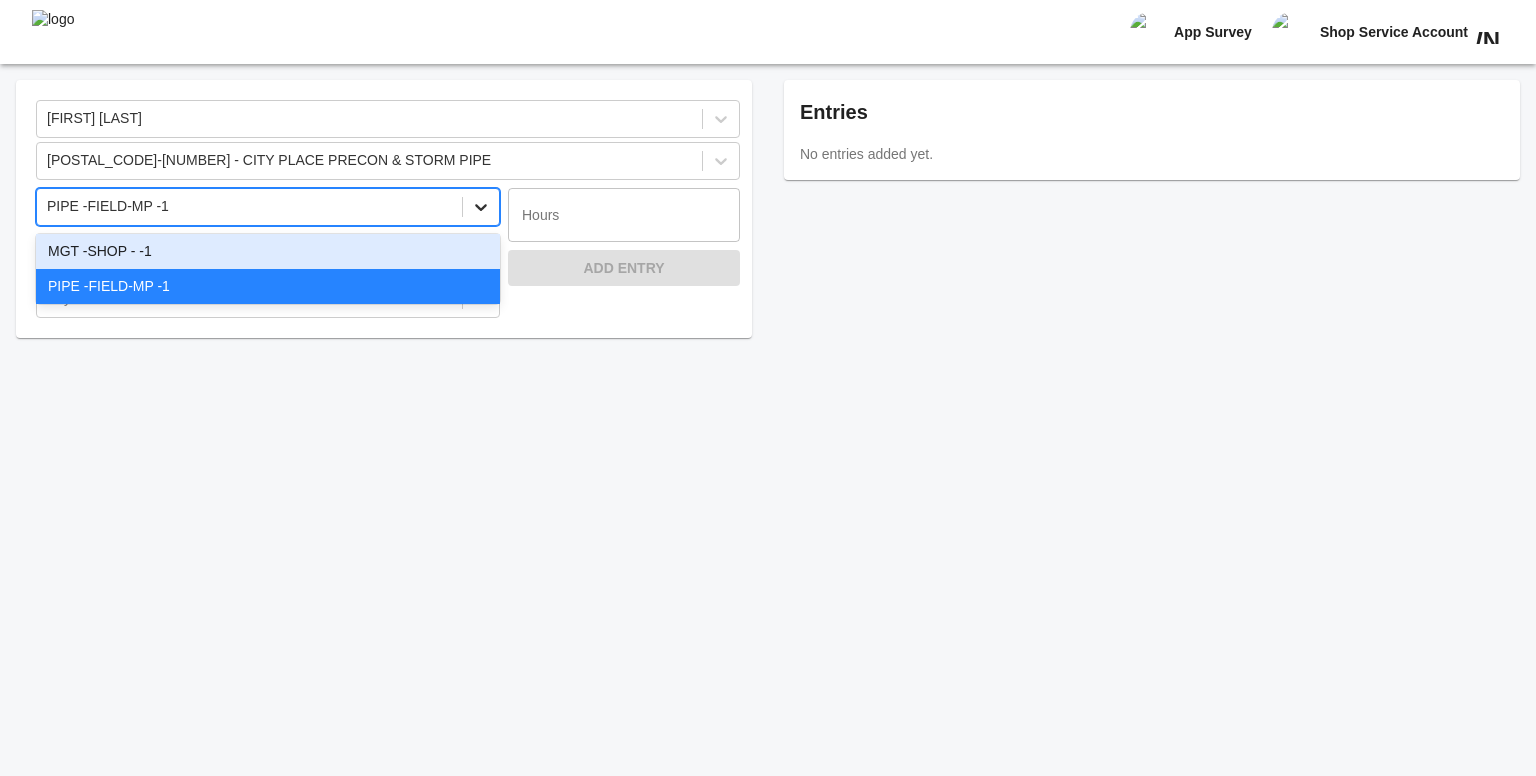 click at bounding box center (481, 207) 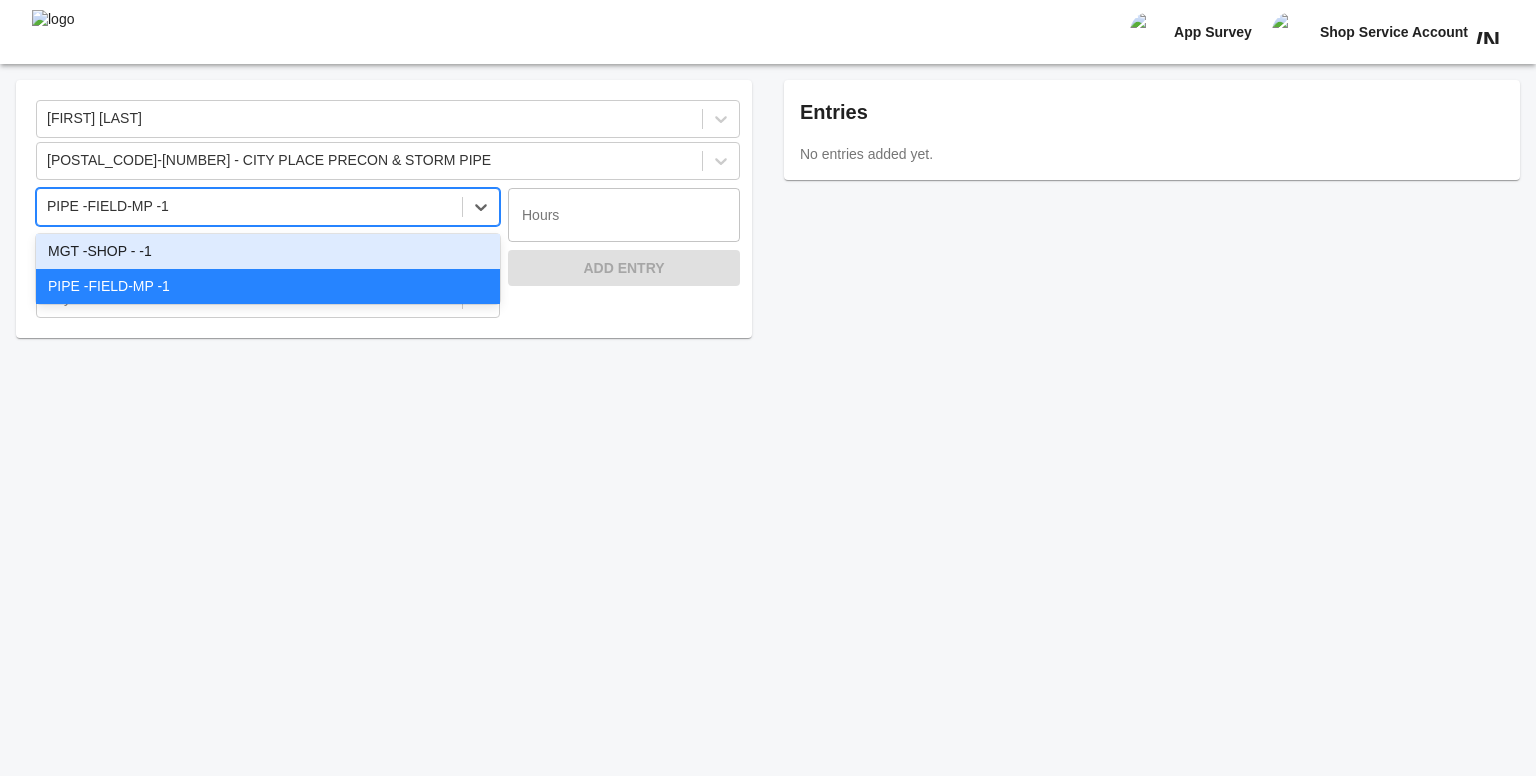 click on "MGT -SHOP - -1" at bounding box center (268, 252) 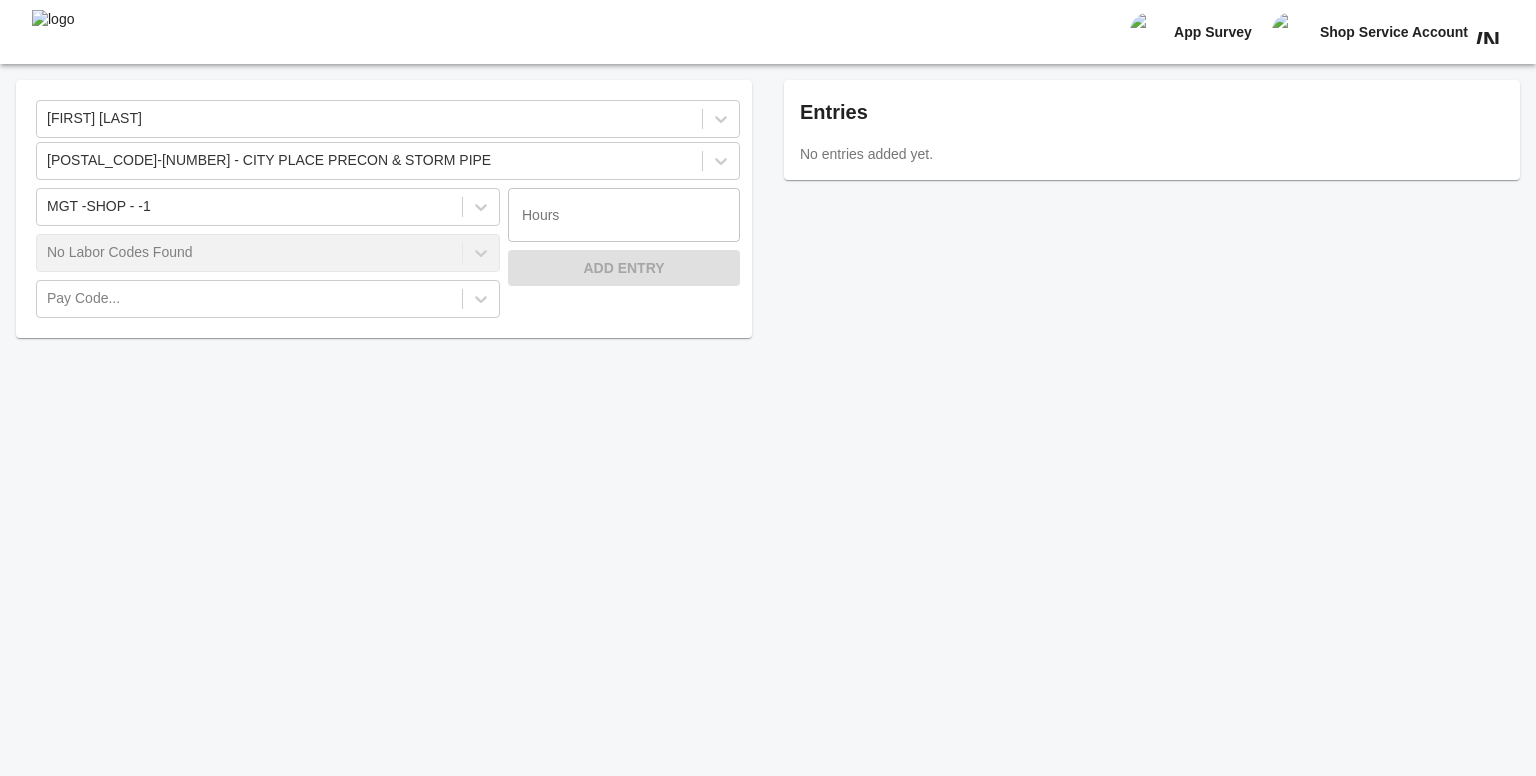 click on "MGT  -SHOP -   -1 No Labor Codes Found Pay Code..." at bounding box center (264, 253) 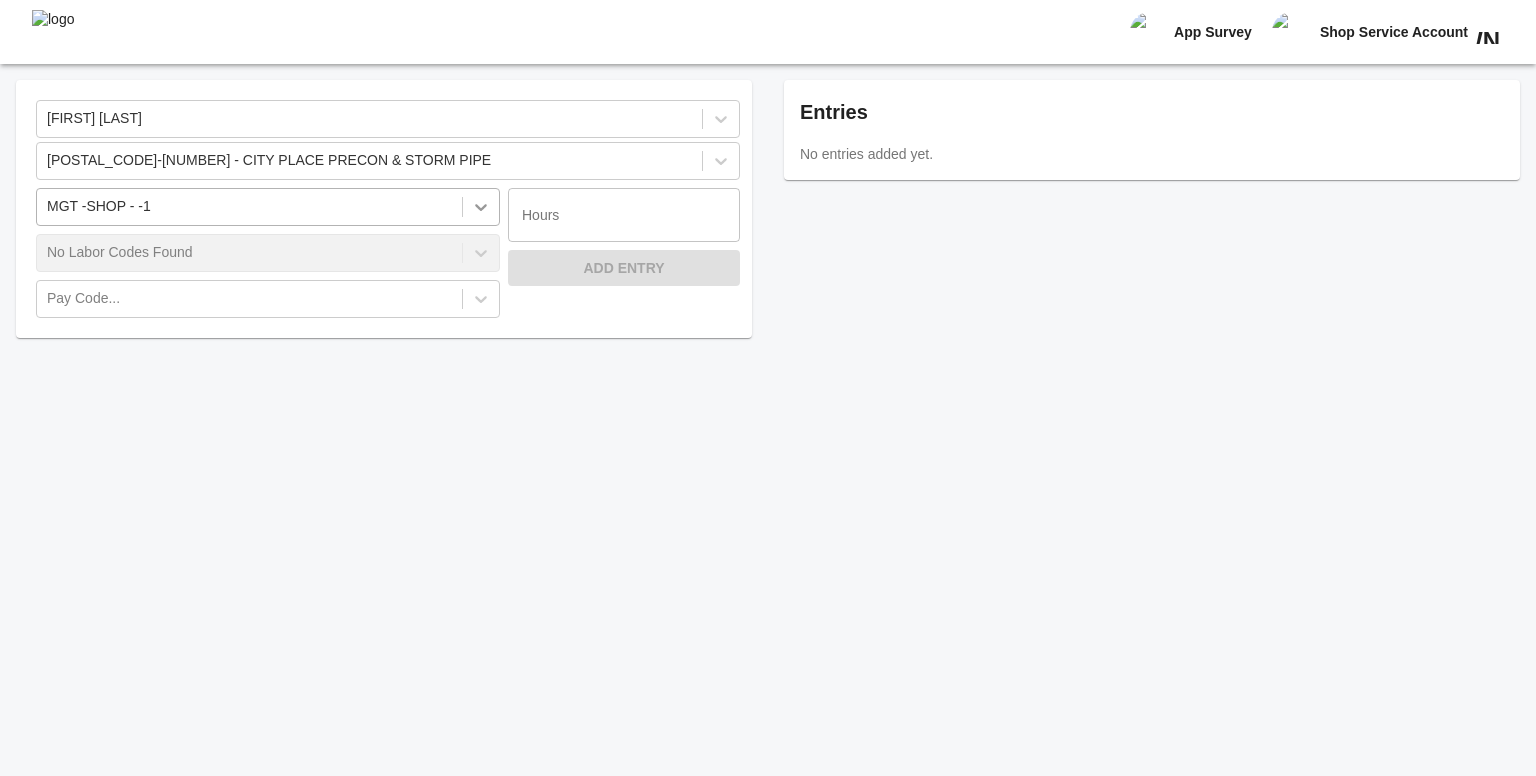 click at bounding box center [481, 207] 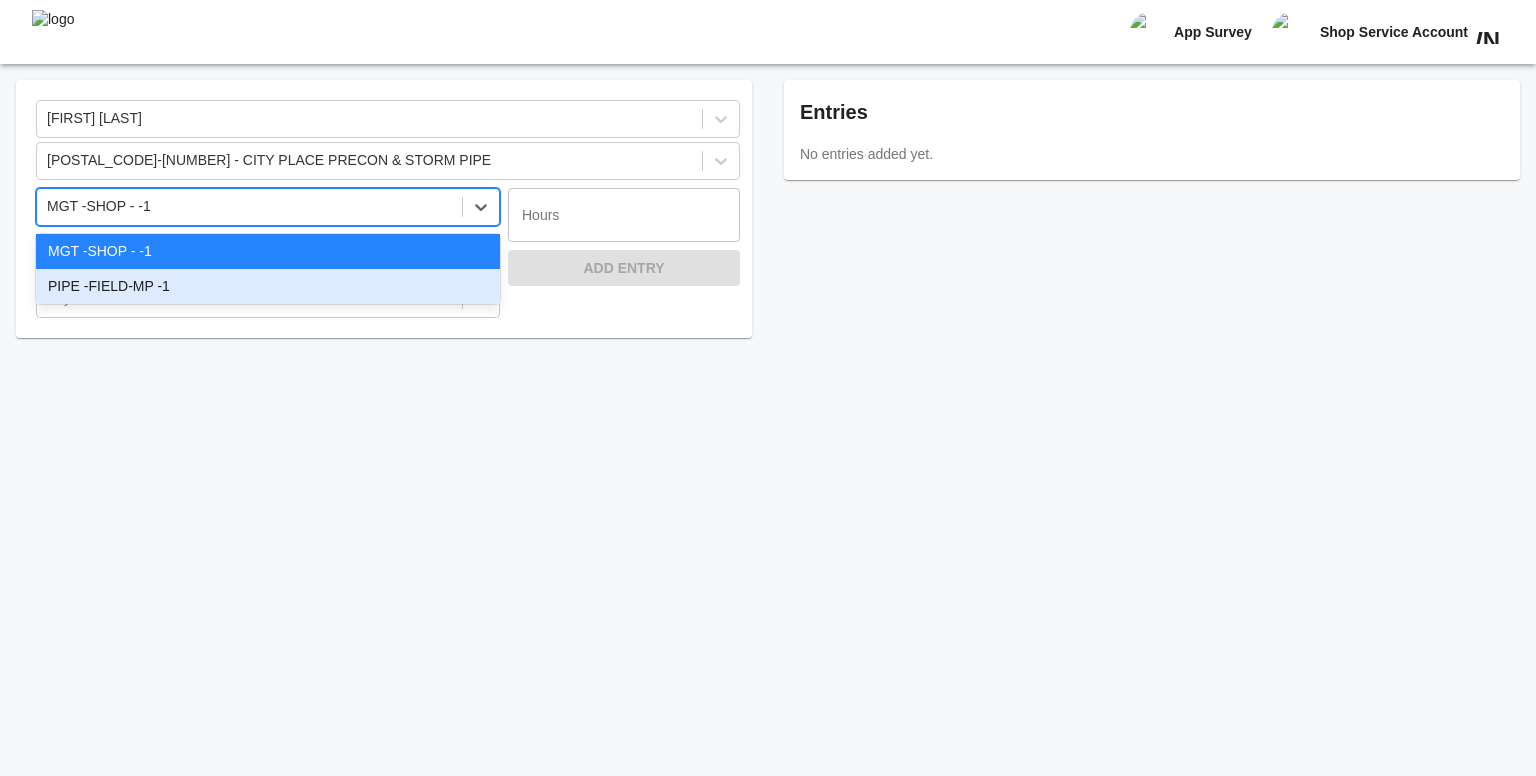 click on "PIPE -FIELD-MP -1" at bounding box center (268, 287) 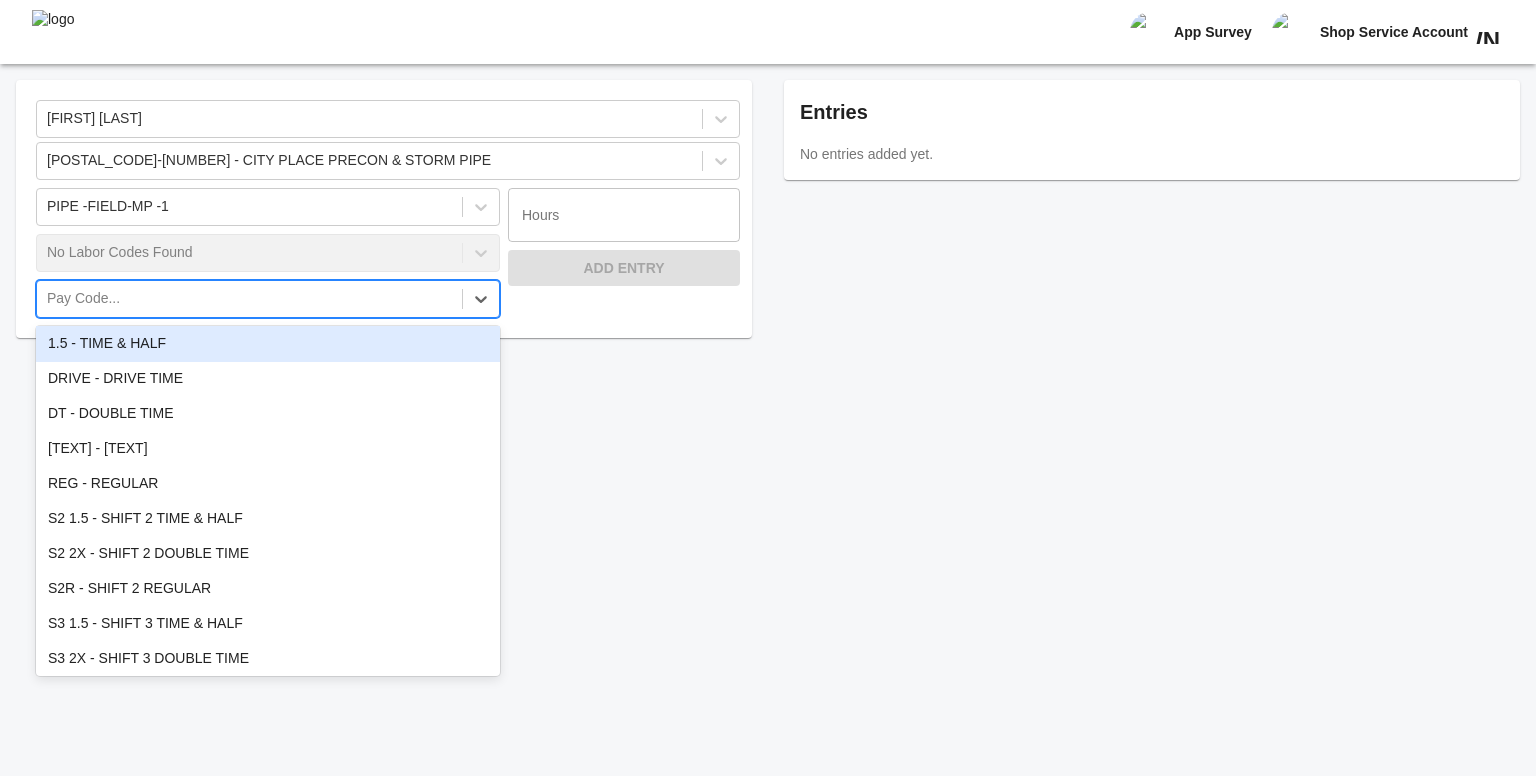 click on "Pay Code..." at bounding box center (249, 299) 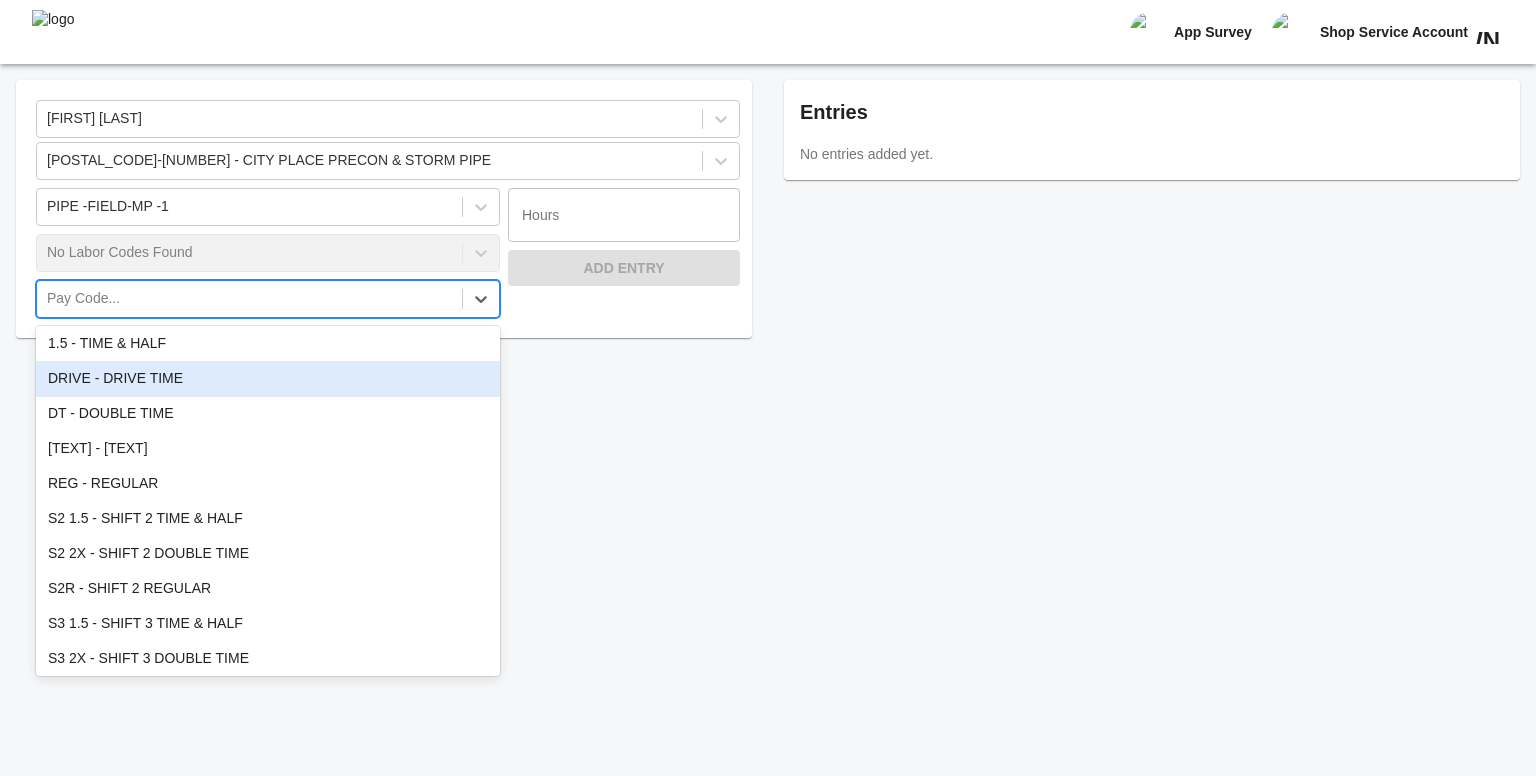 click on "DRIVE - DRIVE TIME" at bounding box center [268, 379] 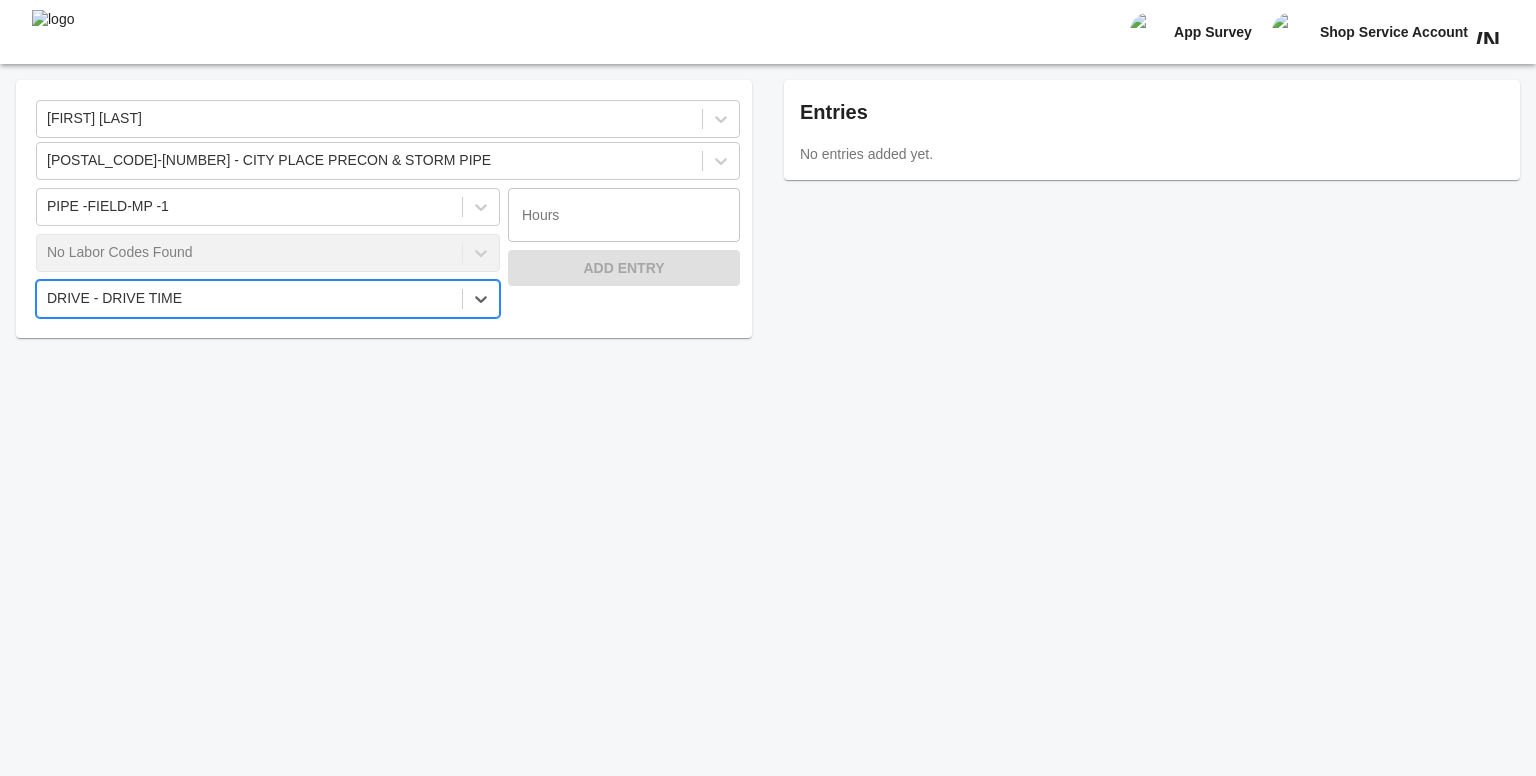 click at bounding box center [624, 215] 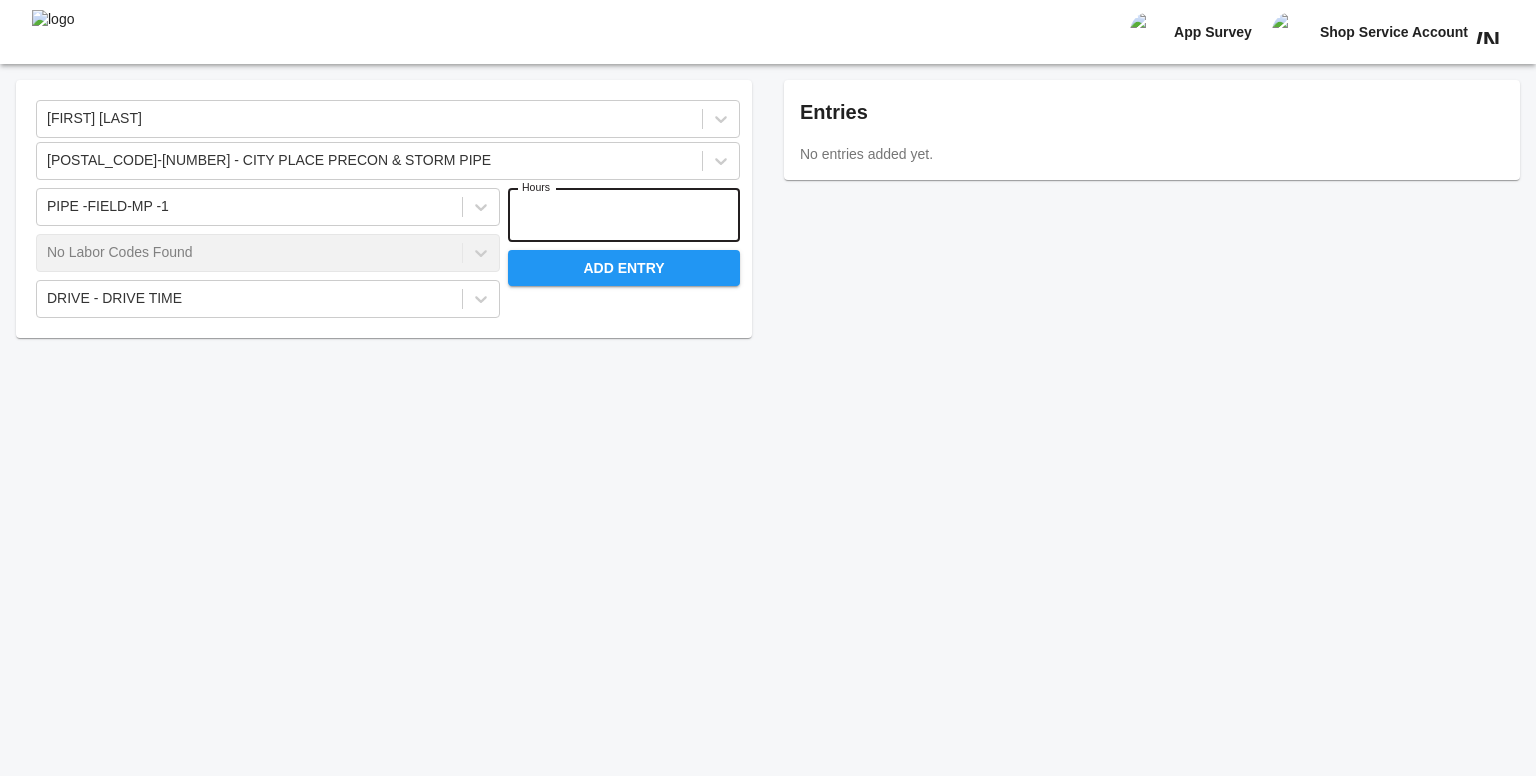 type on "*" 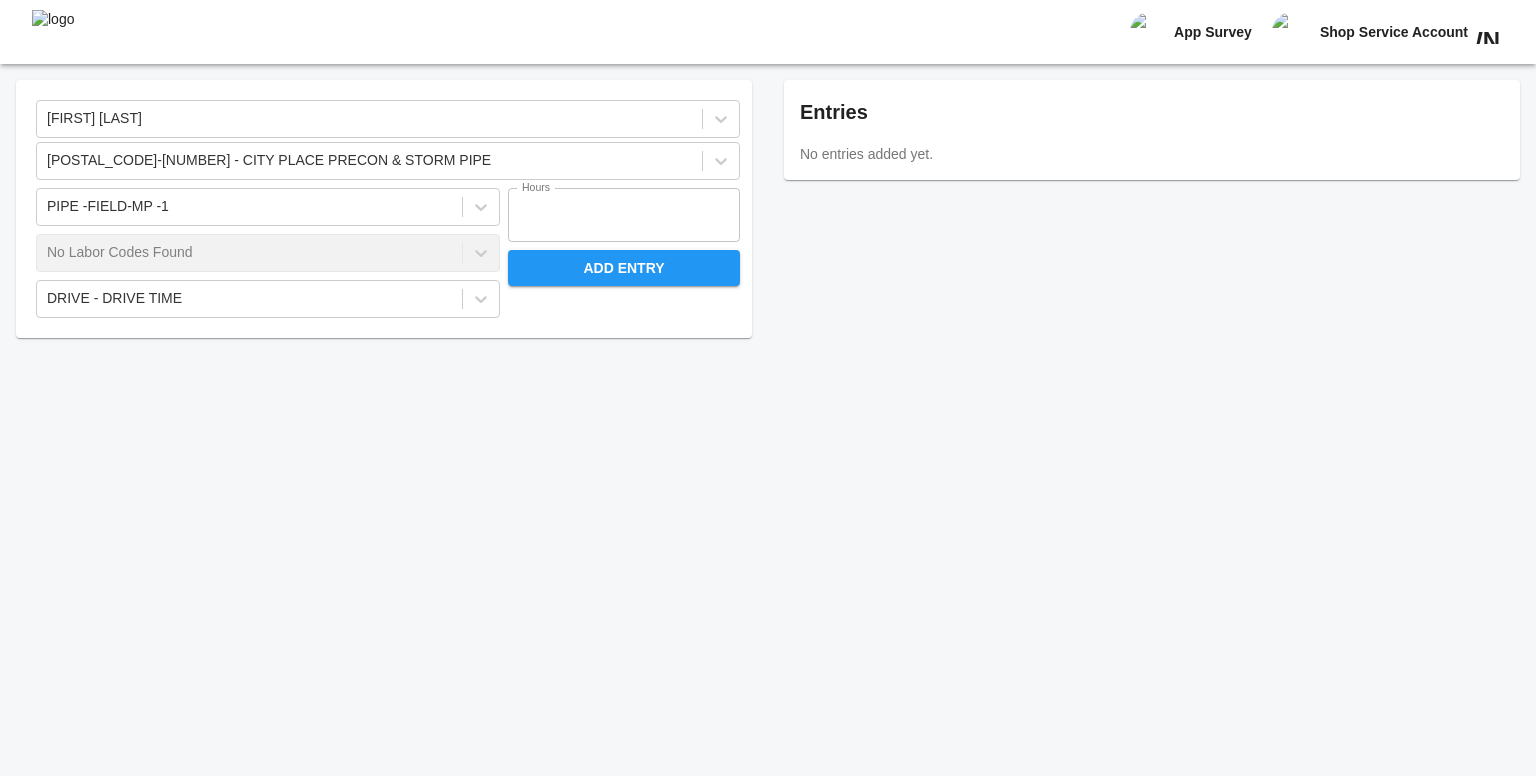 click on "LIAM GEORGE 90255-100 - CITY PLACE PRECON & STORM PIPE PIPE -FIELD-MP -1 No Labor Codes Found DRIVE - DRIVE TIME Hours * Hours Add Entry Entries No entries added yet." at bounding box center (768, 420) 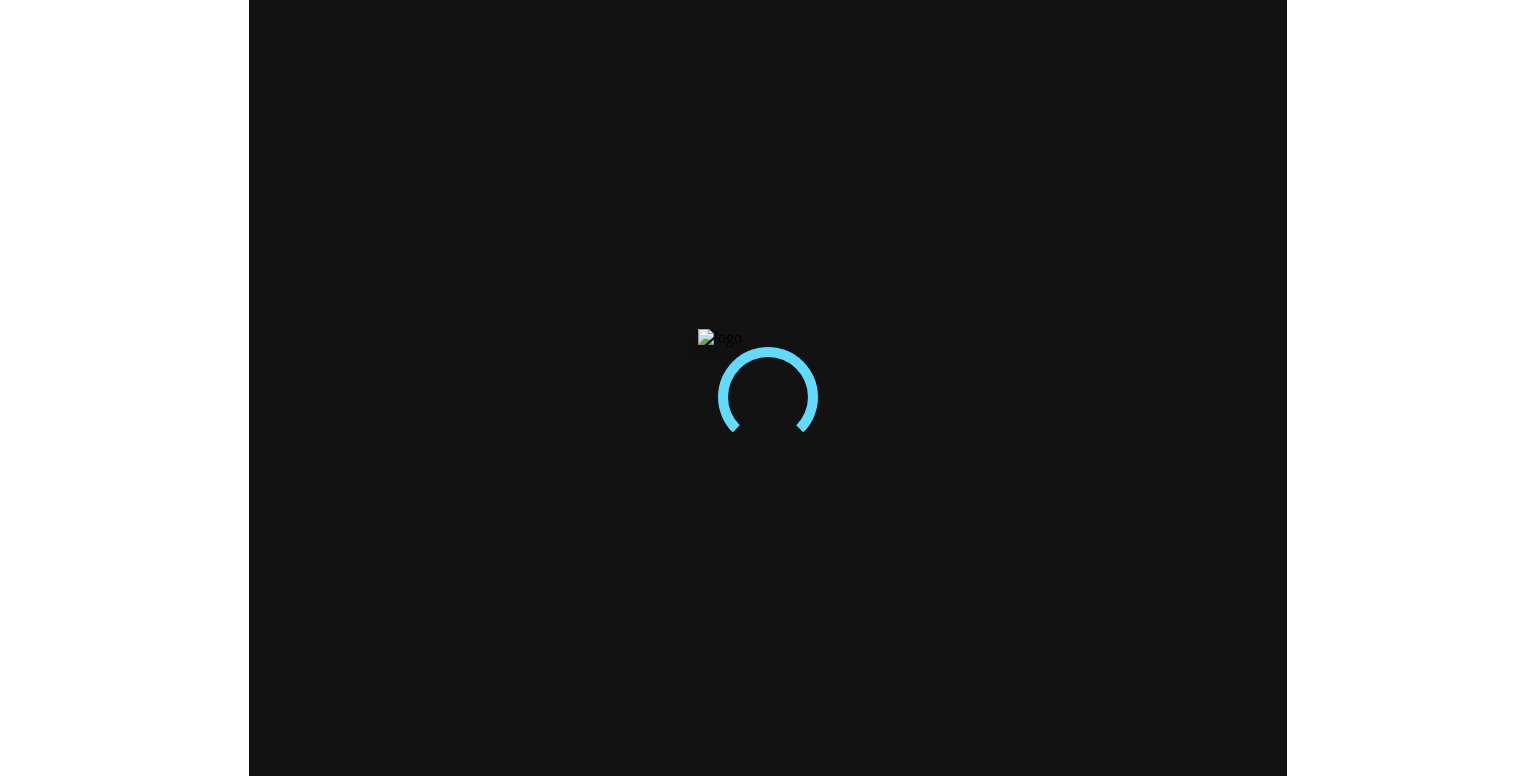 scroll, scrollTop: 0, scrollLeft: 0, axis: both 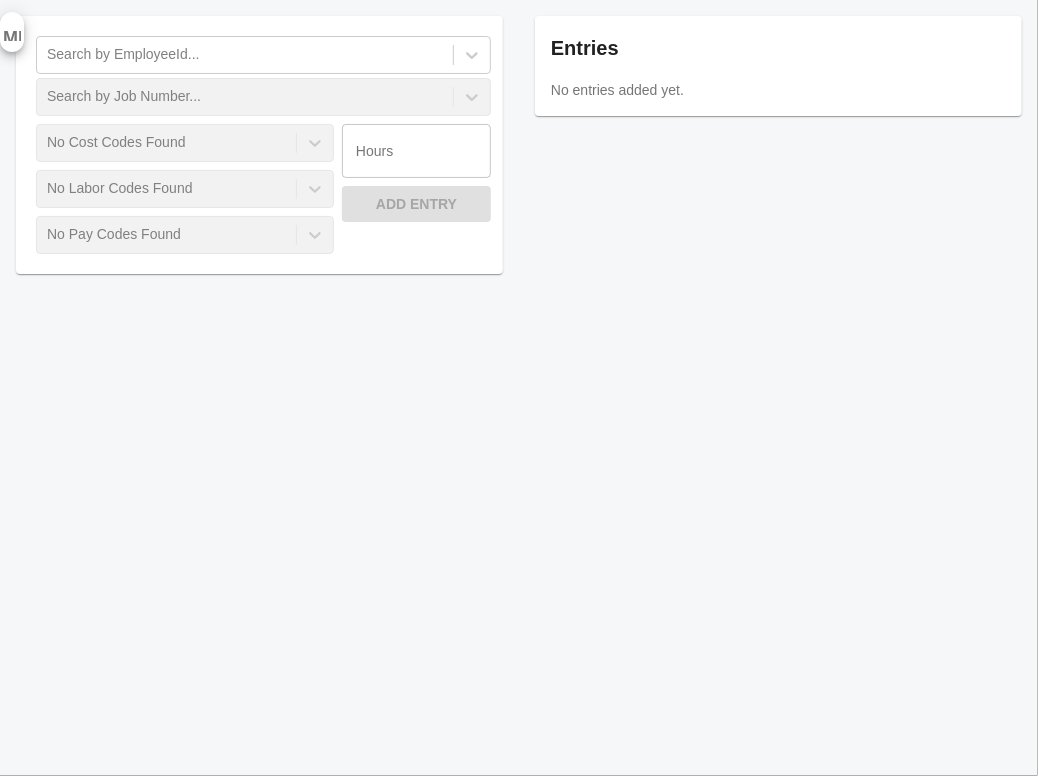 click on "Search by EmployeeId... Search by Job Number... No Cost Codes Found No Labor Codes Found No Pay Codes Found Hours Hours Add Entry Entries No entries added yet." at bounding box center [519, 388] 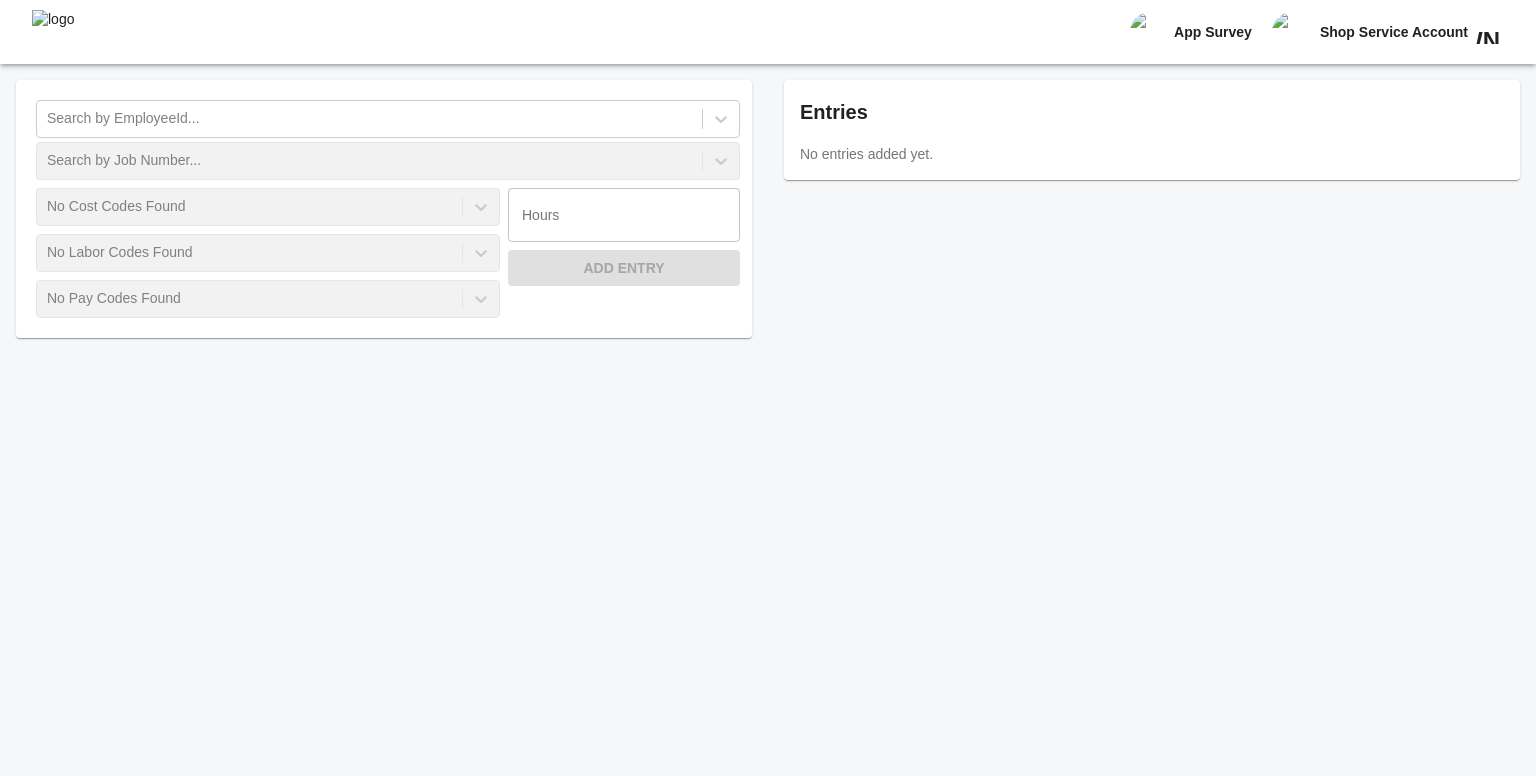 click on "Search by EmployeeId... Search by Job Number... No Cost Codes Found No Labor Codes Found No Pay Codes Found Hours Hours Add Entry Entries No entries added yet." at bounding box center (768, 420) 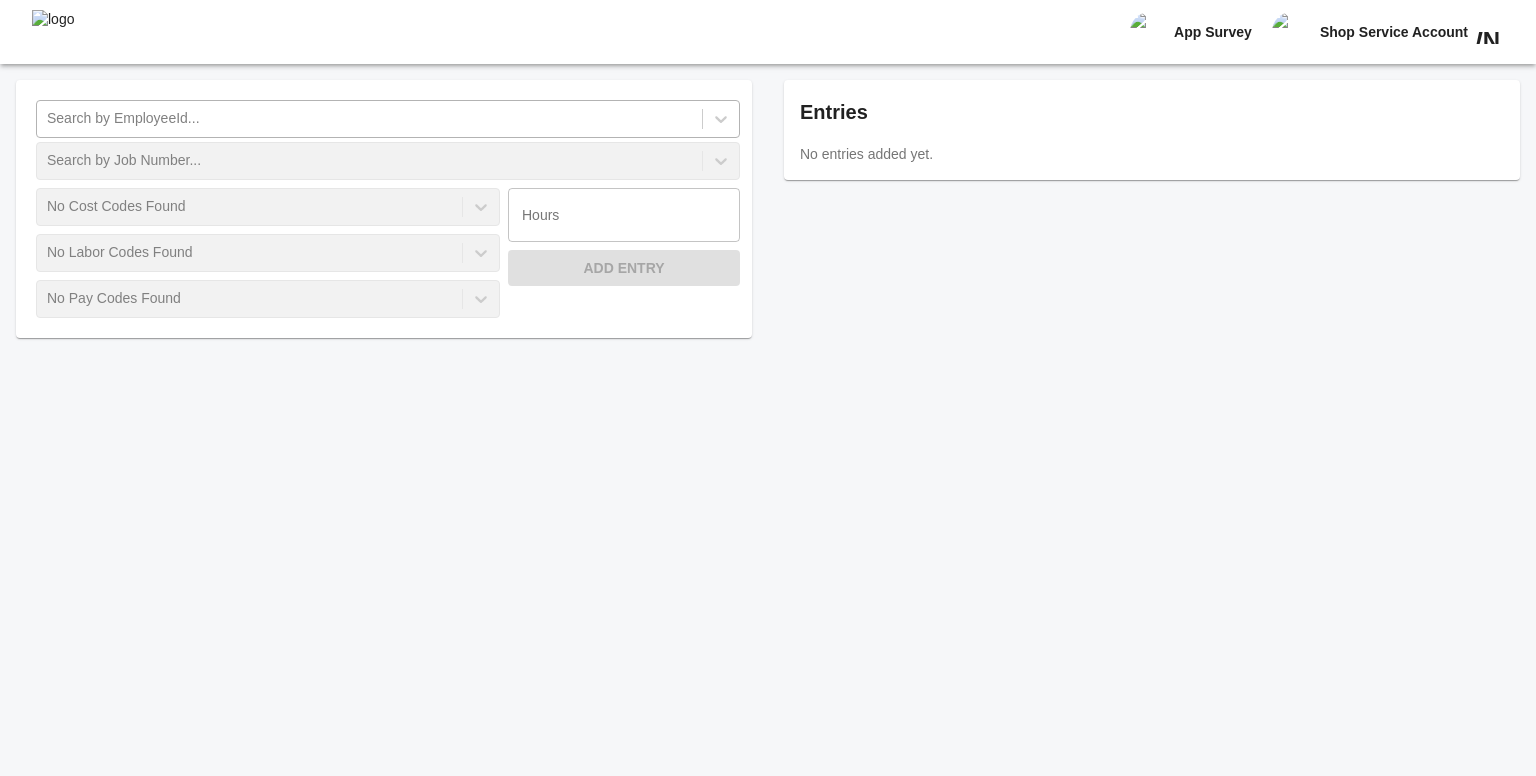 click on "Search by EmployeeId..." at bounding box center (369, 119) 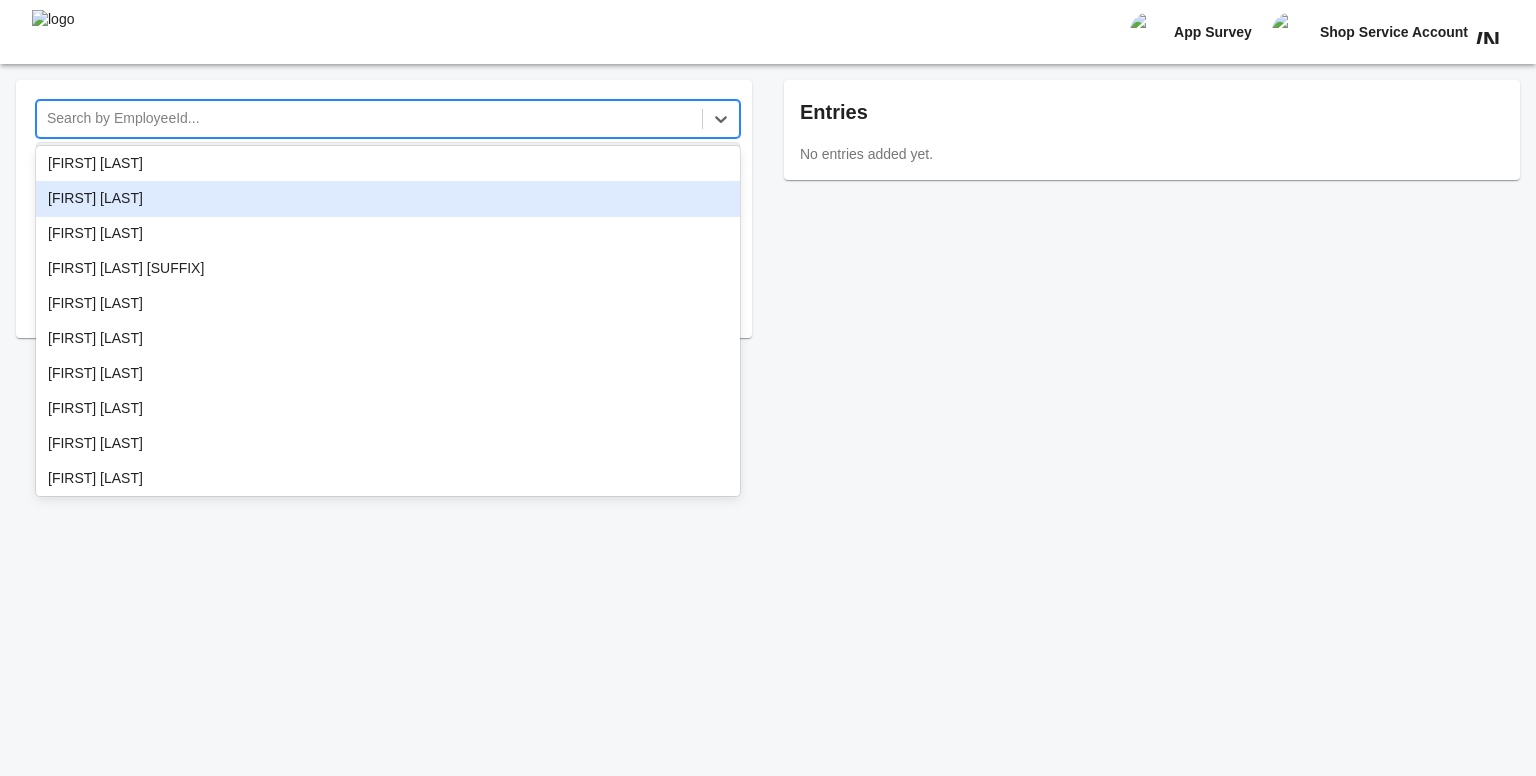 click on "[FIRST] [LAST]" at bounding box center [388, 199] 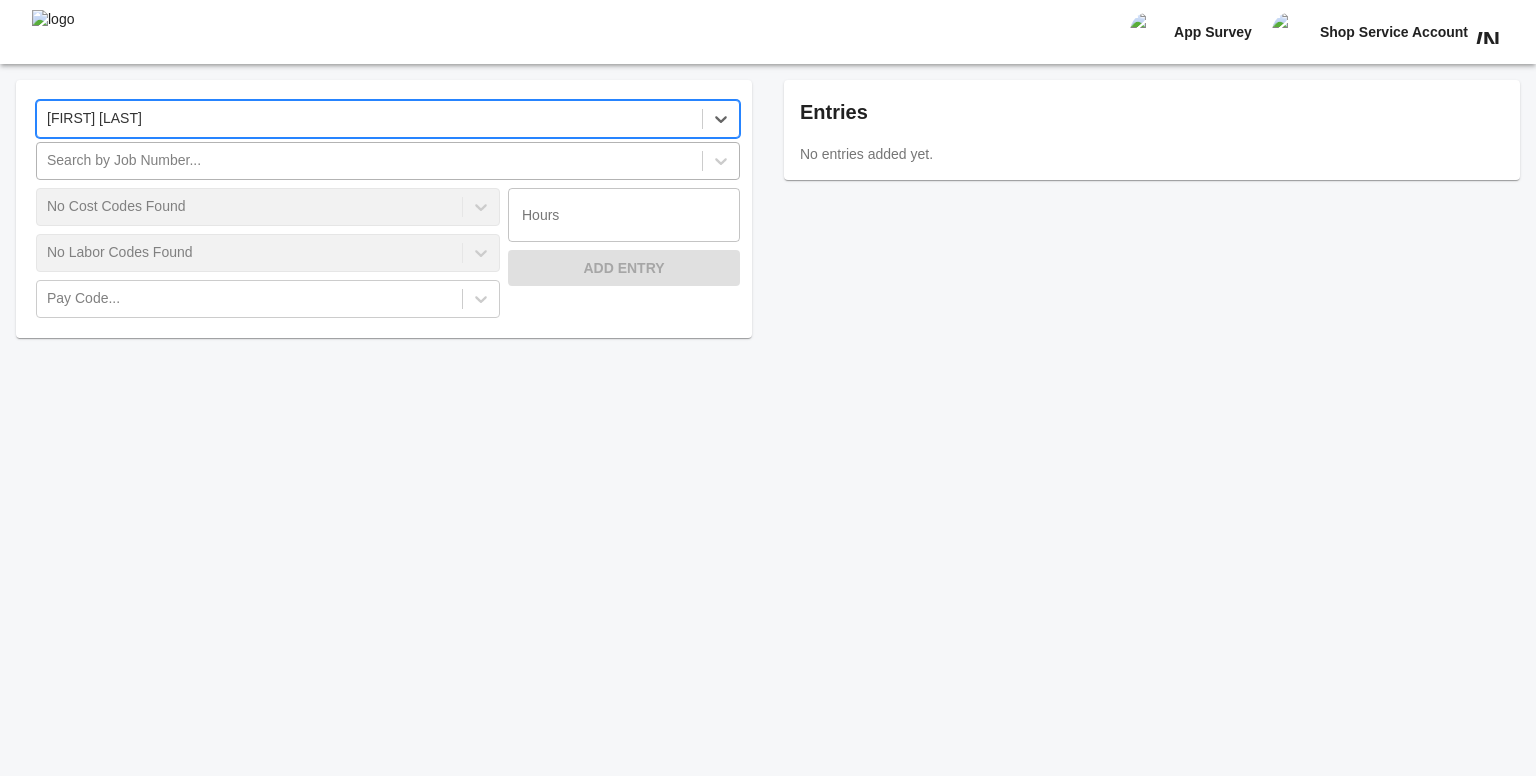 click on "Search by Job Number..." at bounding box center [369, 161] 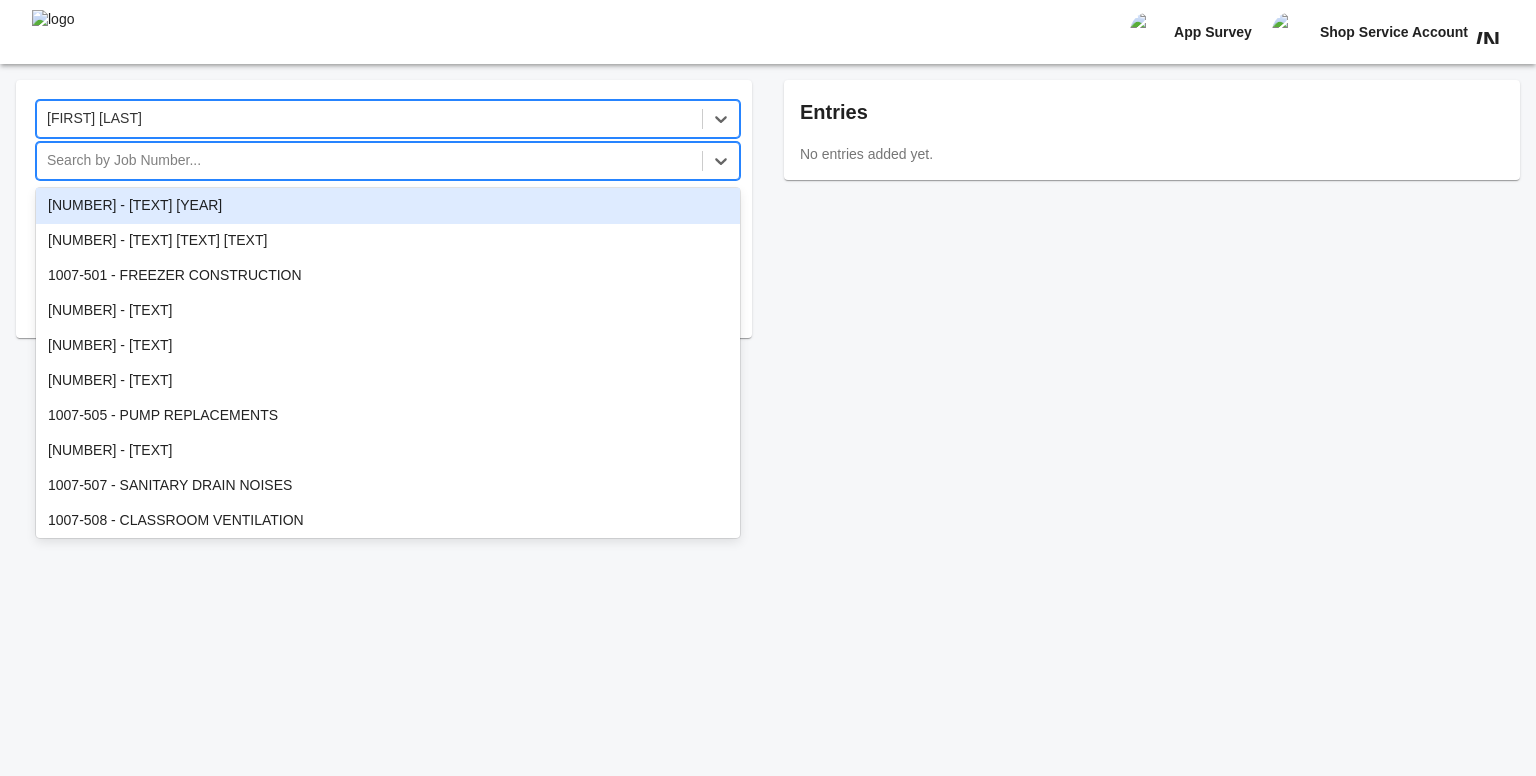 click on "[JOB NUMBER] - [JOB DESCRIPTION]" at bounding box center (388, 206) 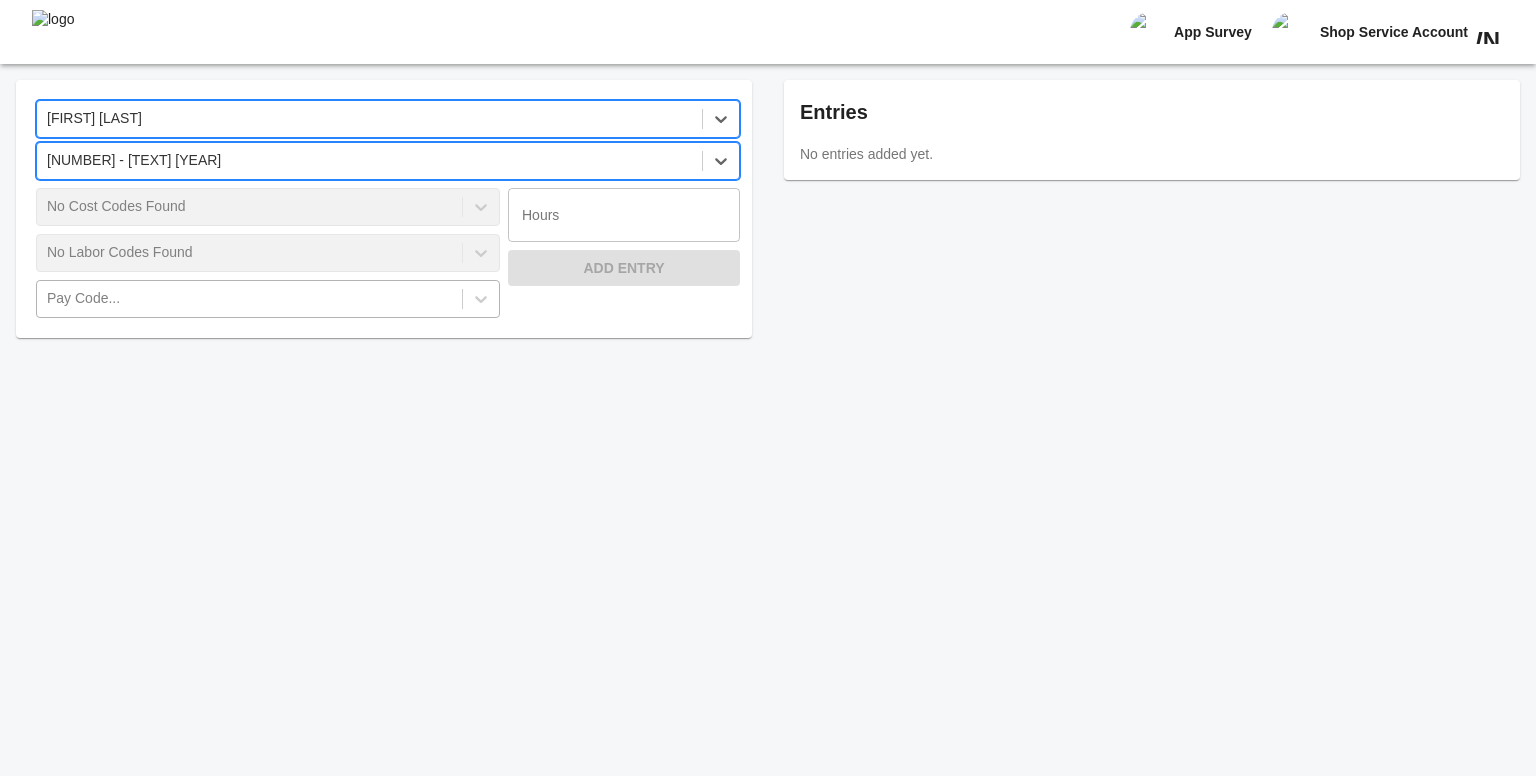 click on "Pay Code..." at bounding box center (249, 299) 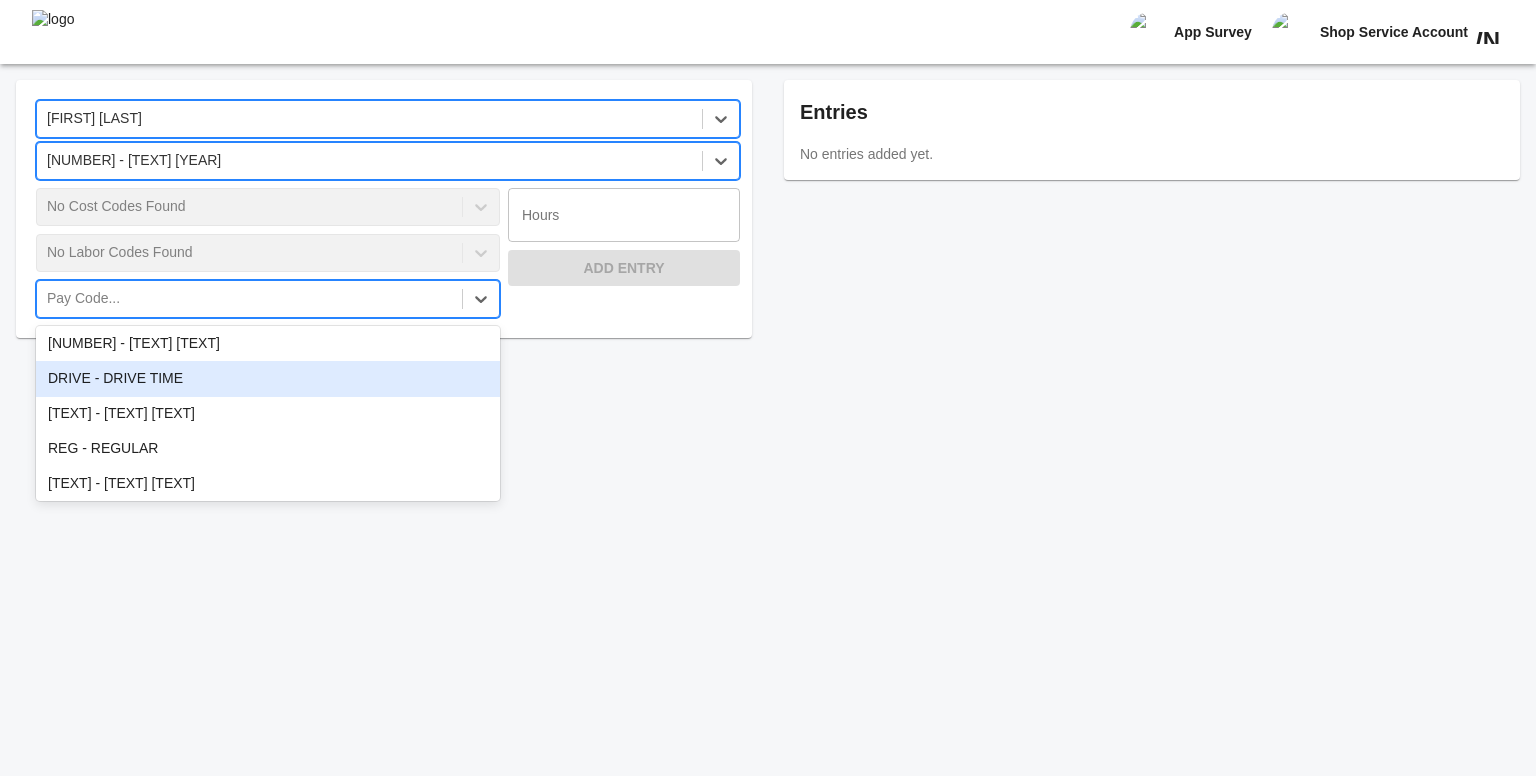 click on "DRIVE - DRIVE TIME" at bounding box center (268, 379) 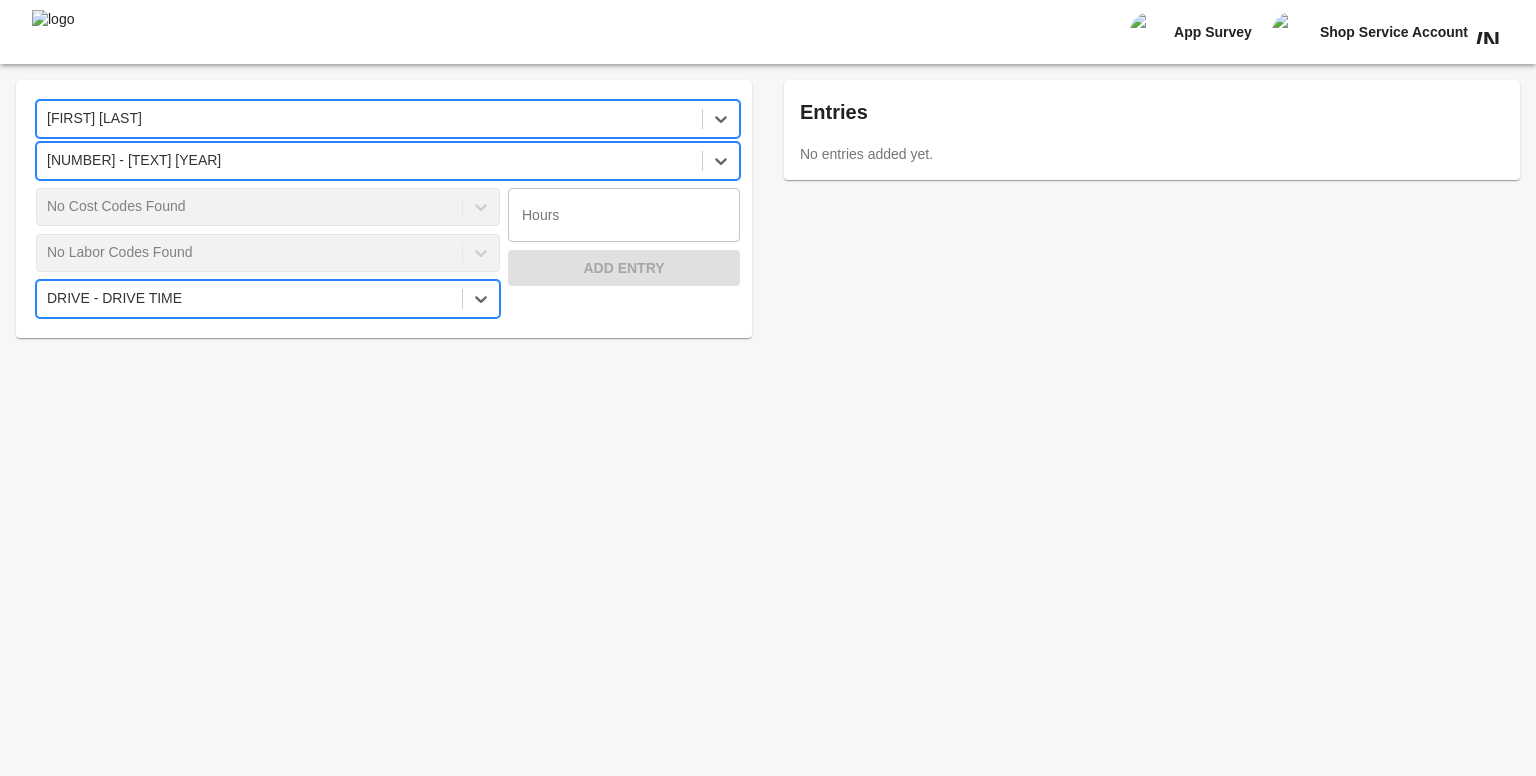 click at bounding box center (624, 215) 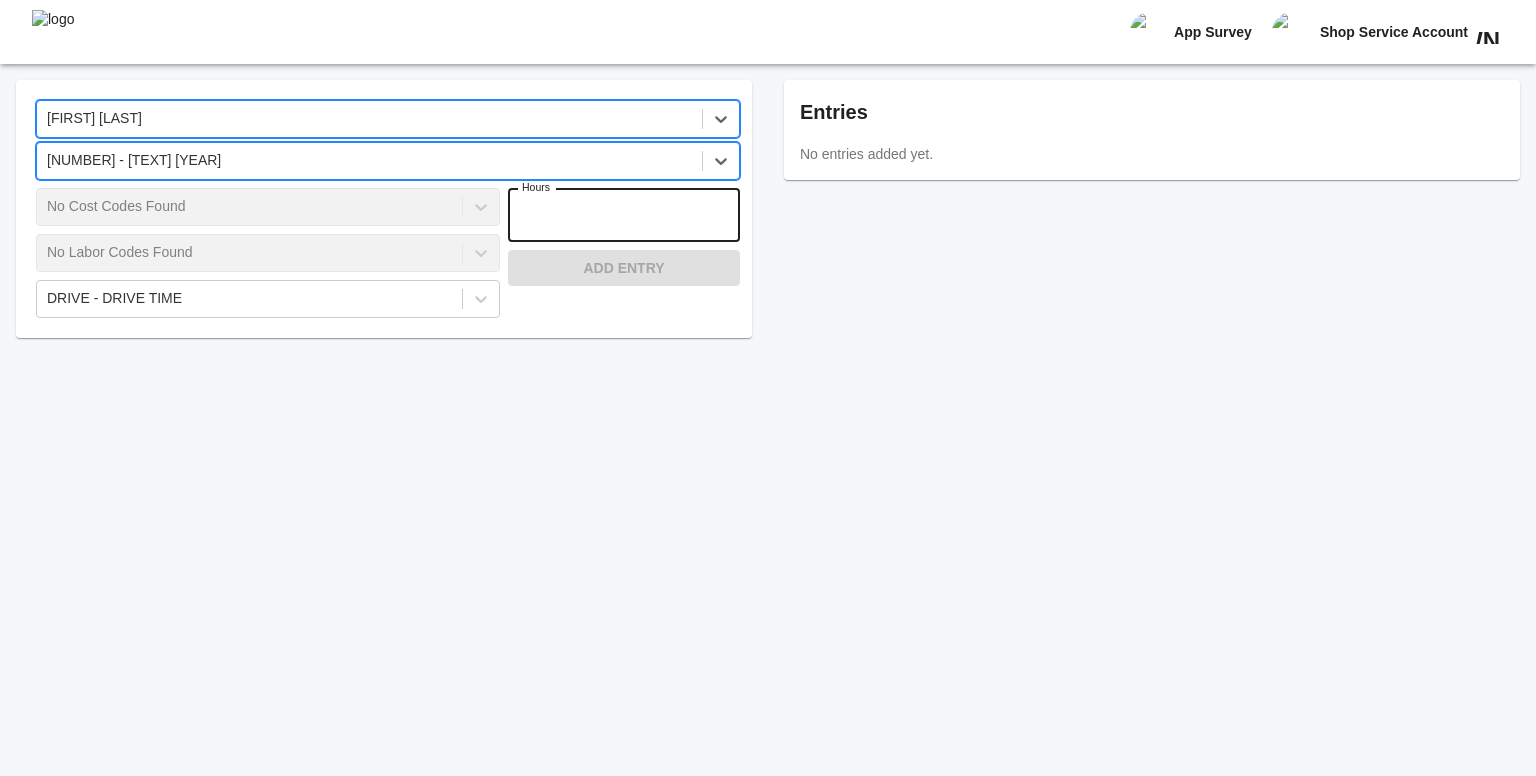 type on "*" 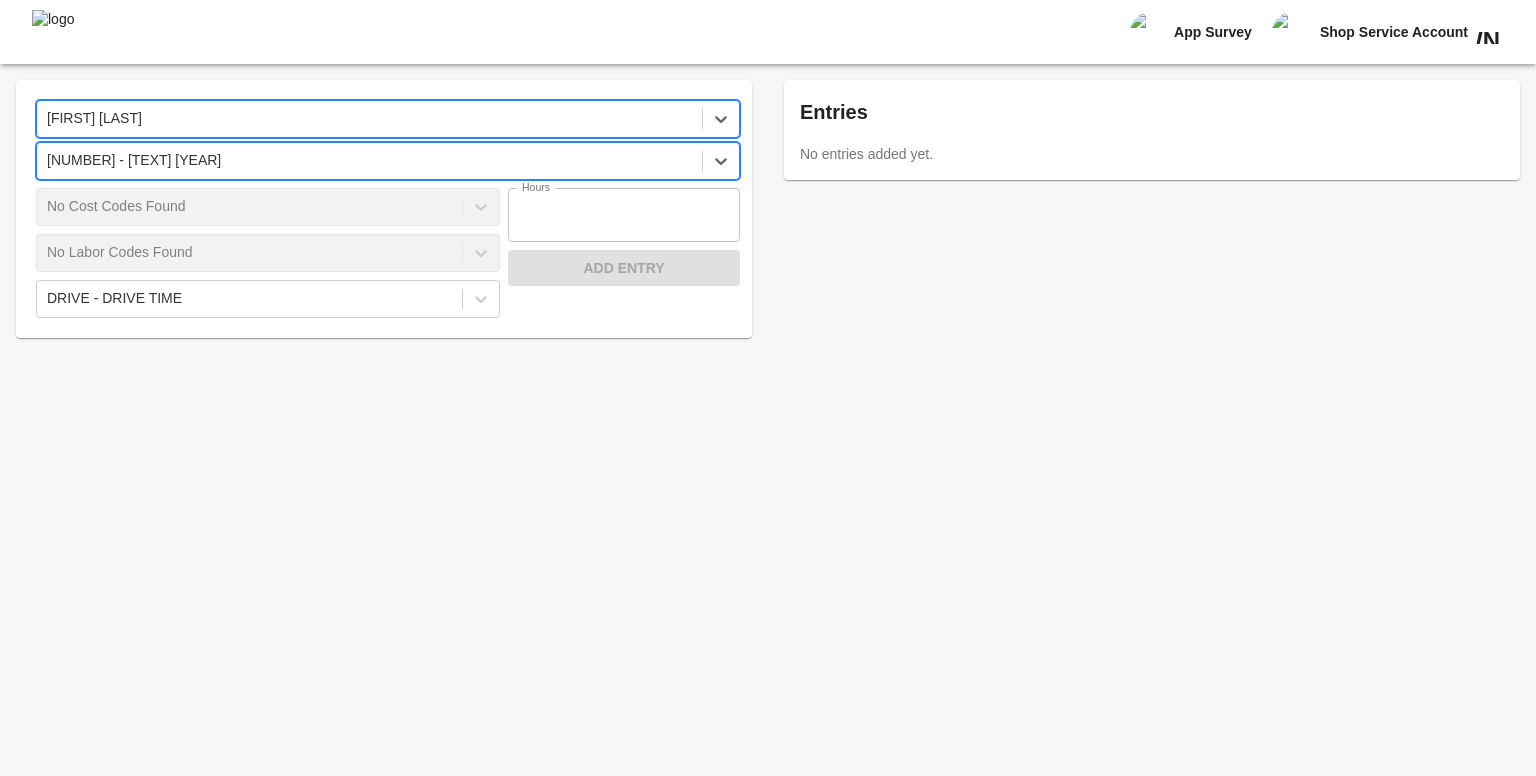 click on "No Cost Codes Found No Labor Codes Found DRIVE - DRIVE TIME" at bounding box center (264, 253) 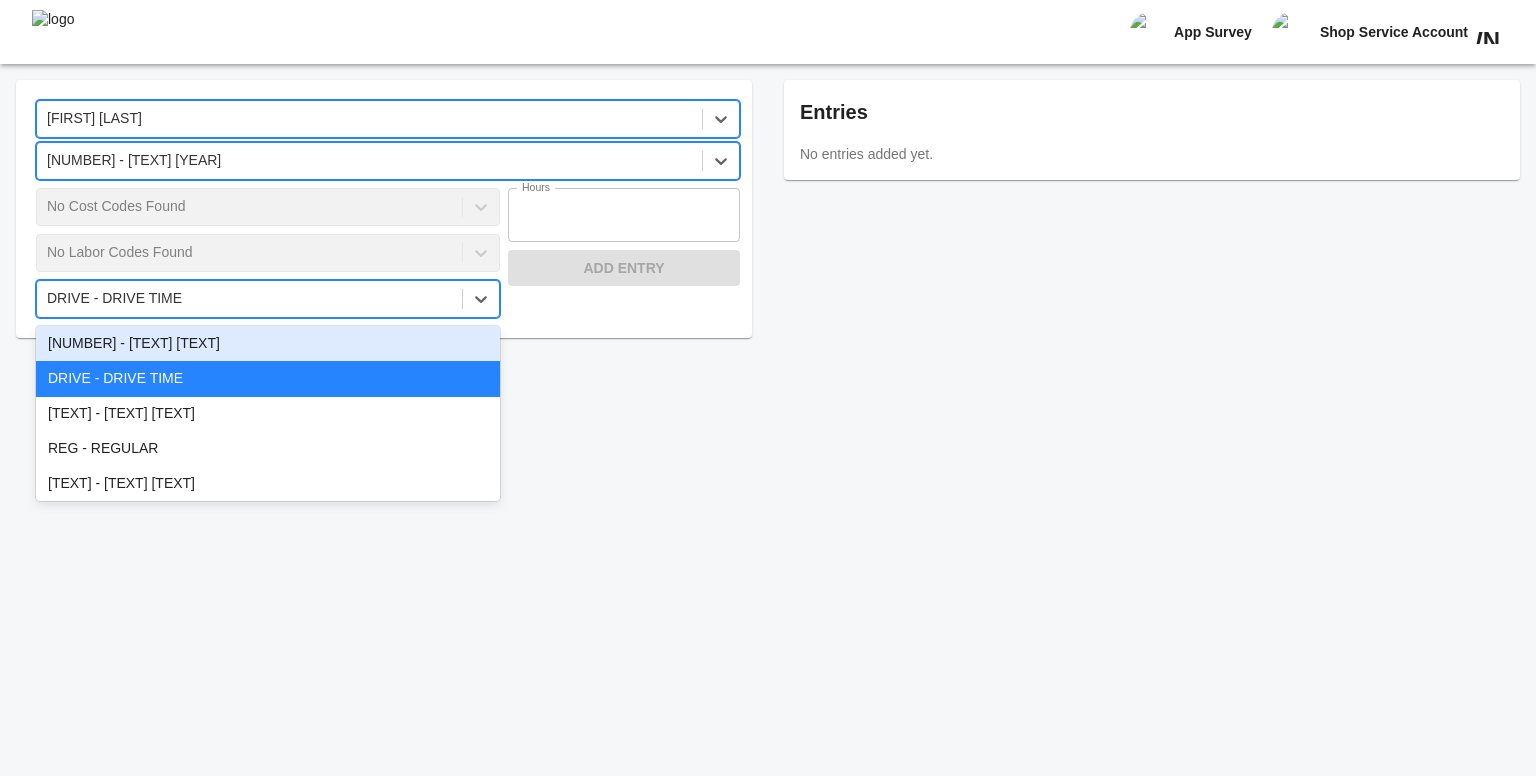 click on "DRIVE - DRIVE TIME" at bounding box center (249, 299) 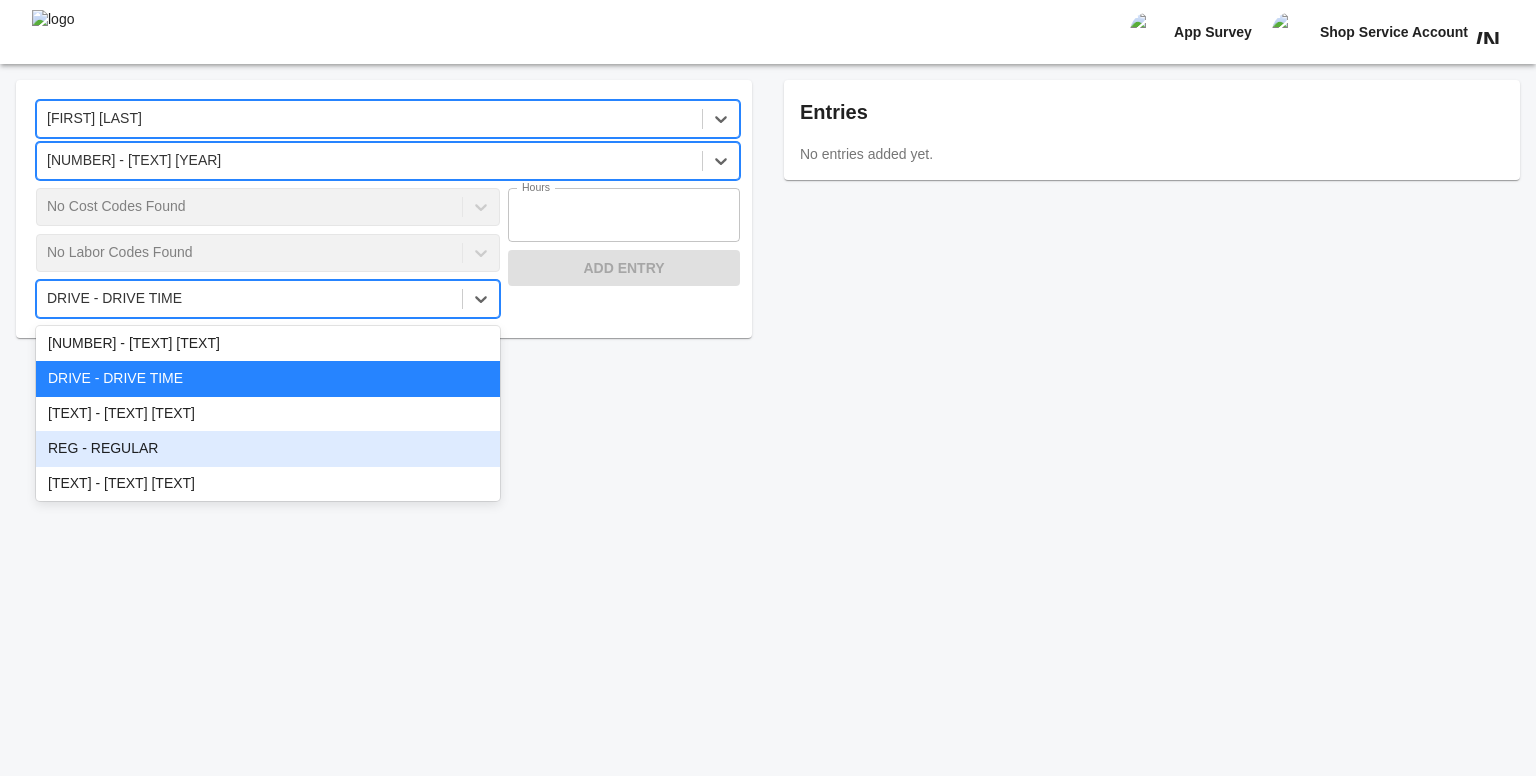 click on "REG - REGULAR" at bounding box center (268, 449) 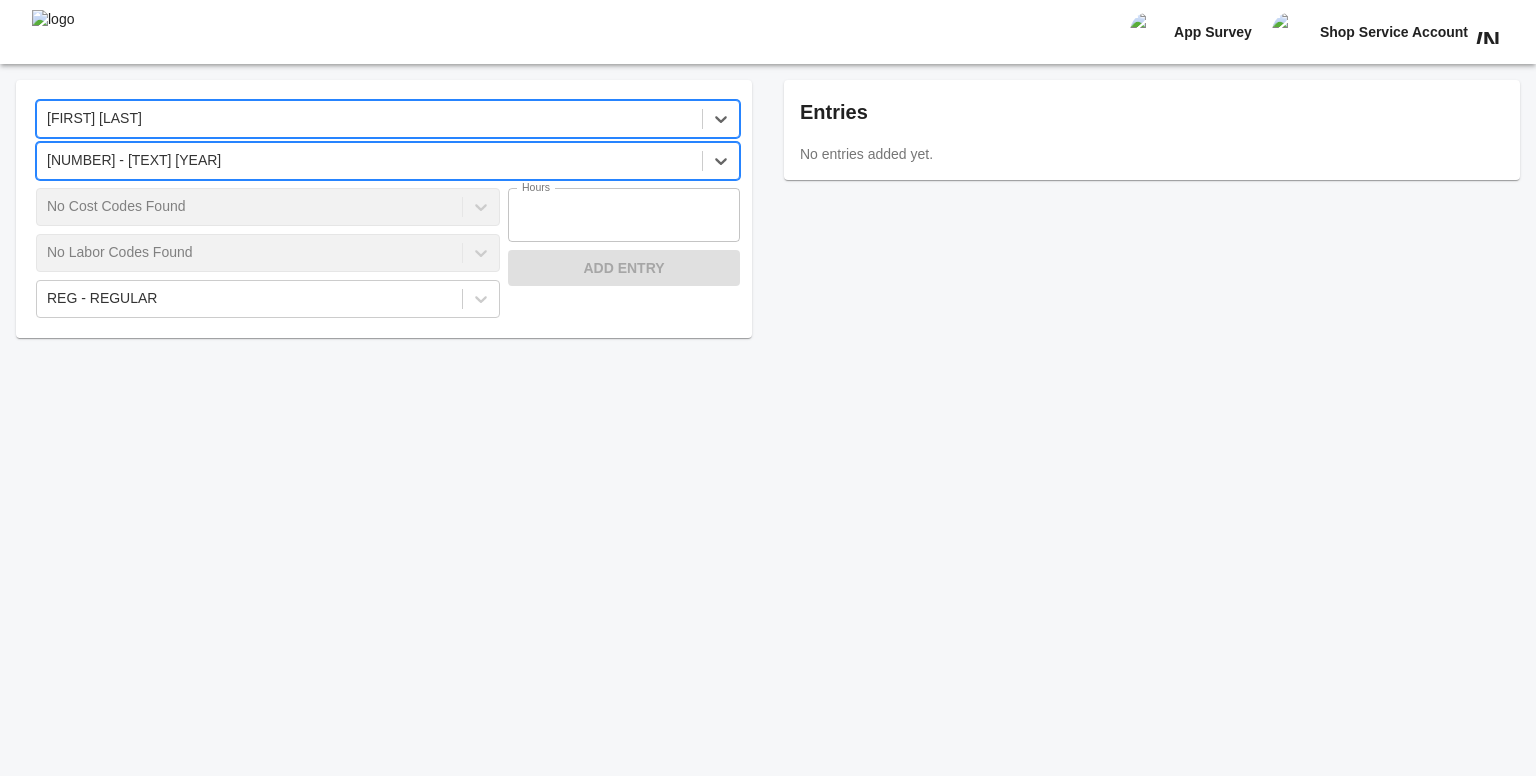click on "No Cost Codes Found No Labor Codes Found REG - REGULAR" at bounding box center [264, 253] 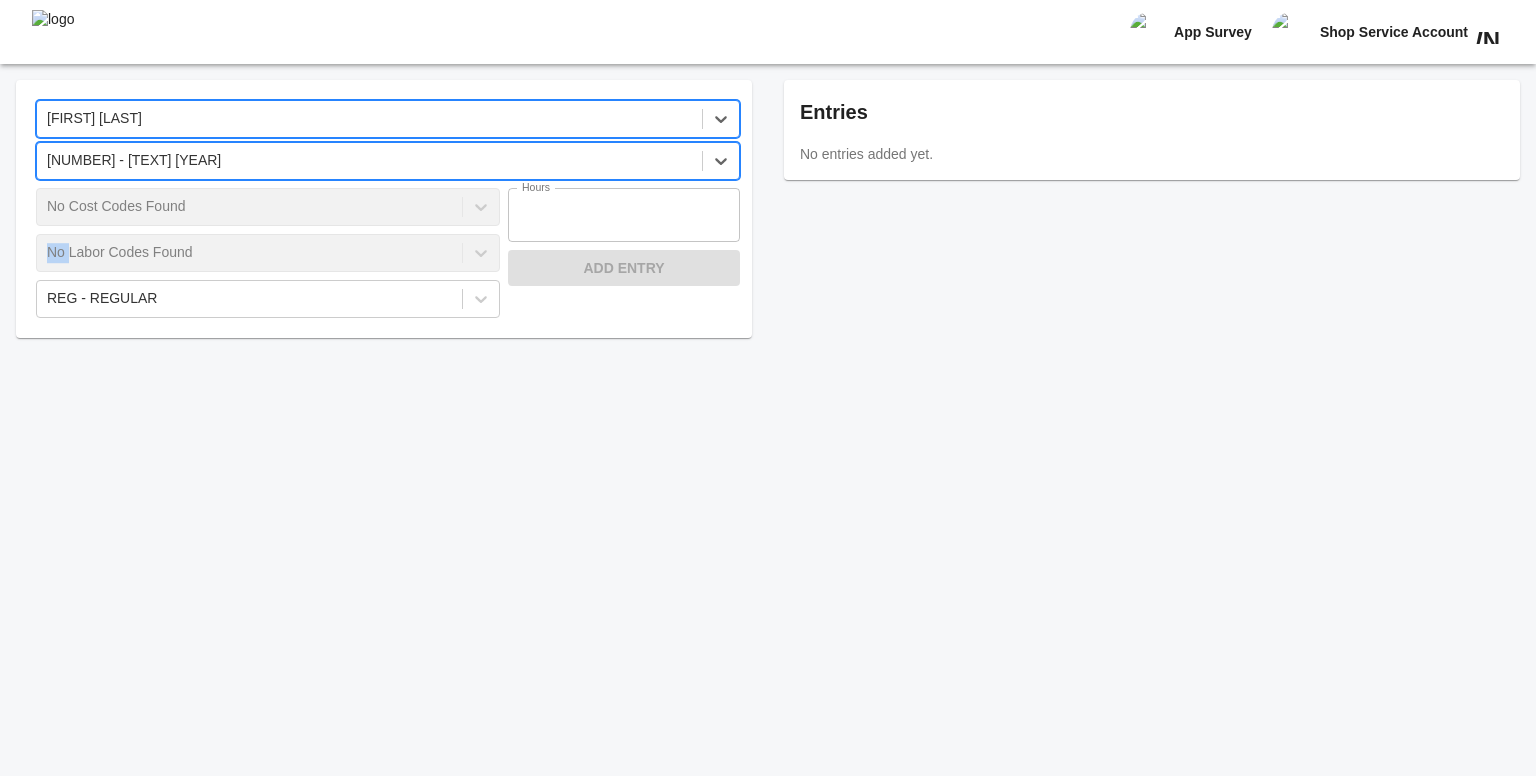 click on "No Cost Codes Found No Labor Codes Found REG - REGULAR" at bounding box center (264, 253) 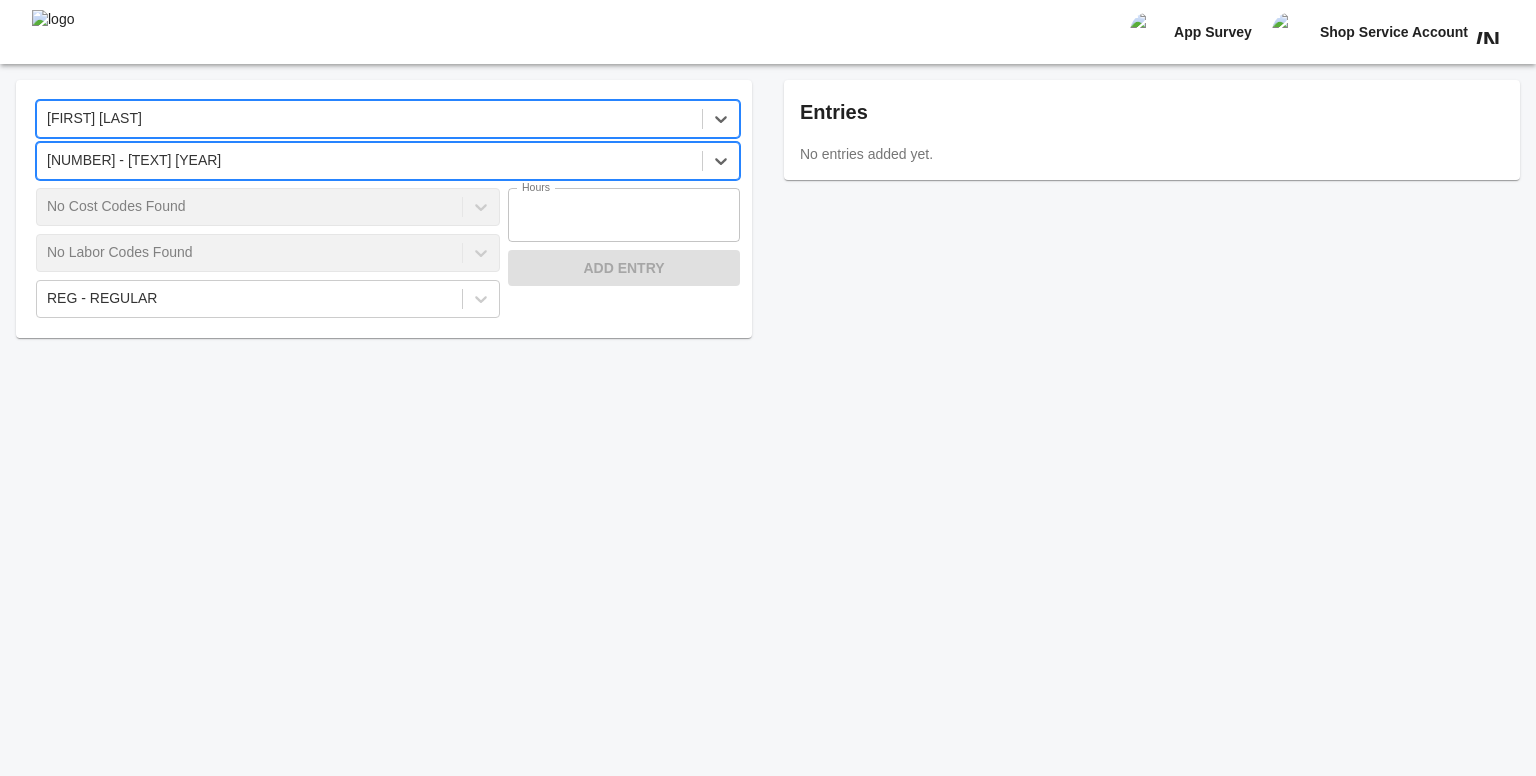 click on "No Cost Codes Found No Labor Codes Found REG - REGULAR" at bounding box center (264, 253) 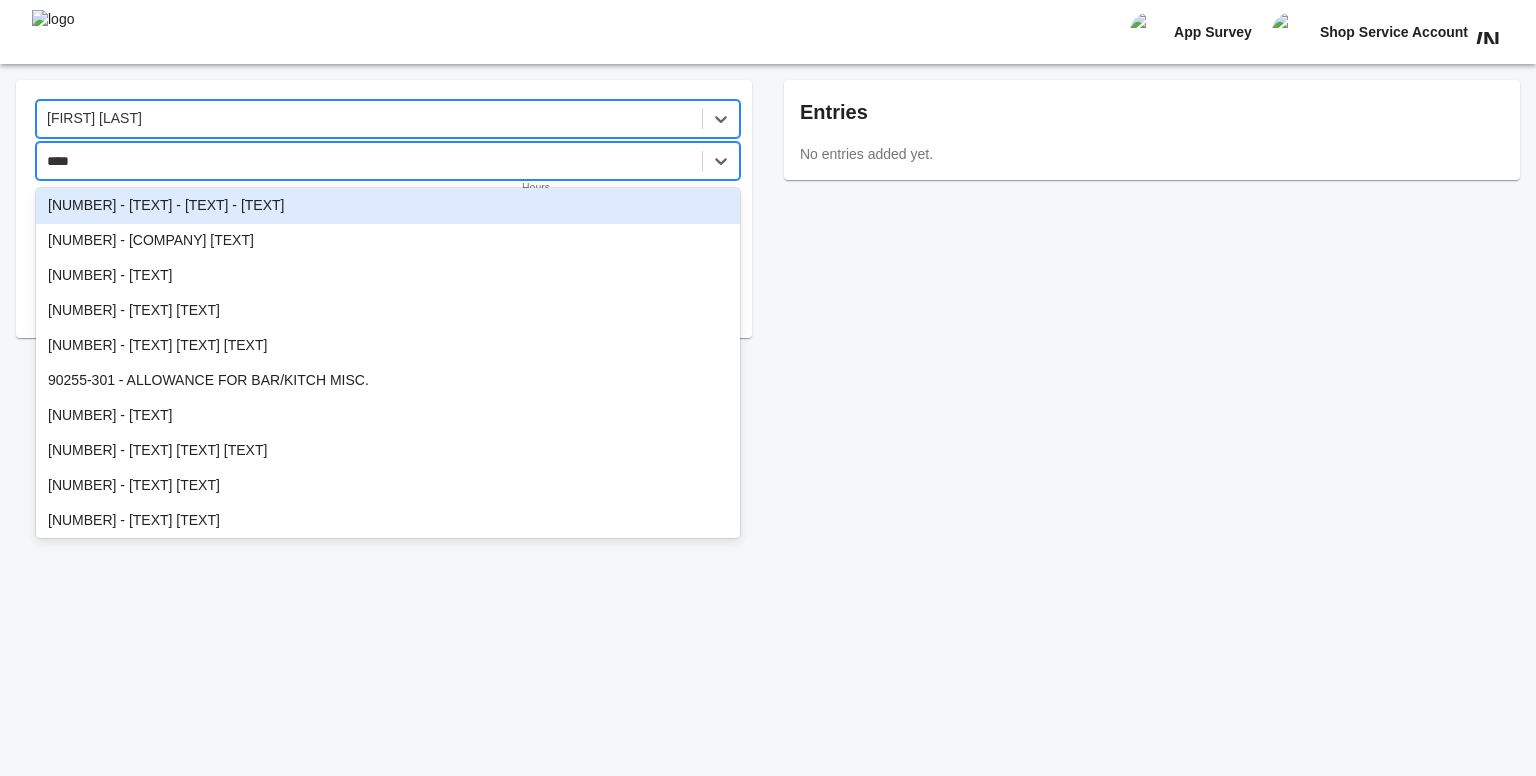 type on "*****" 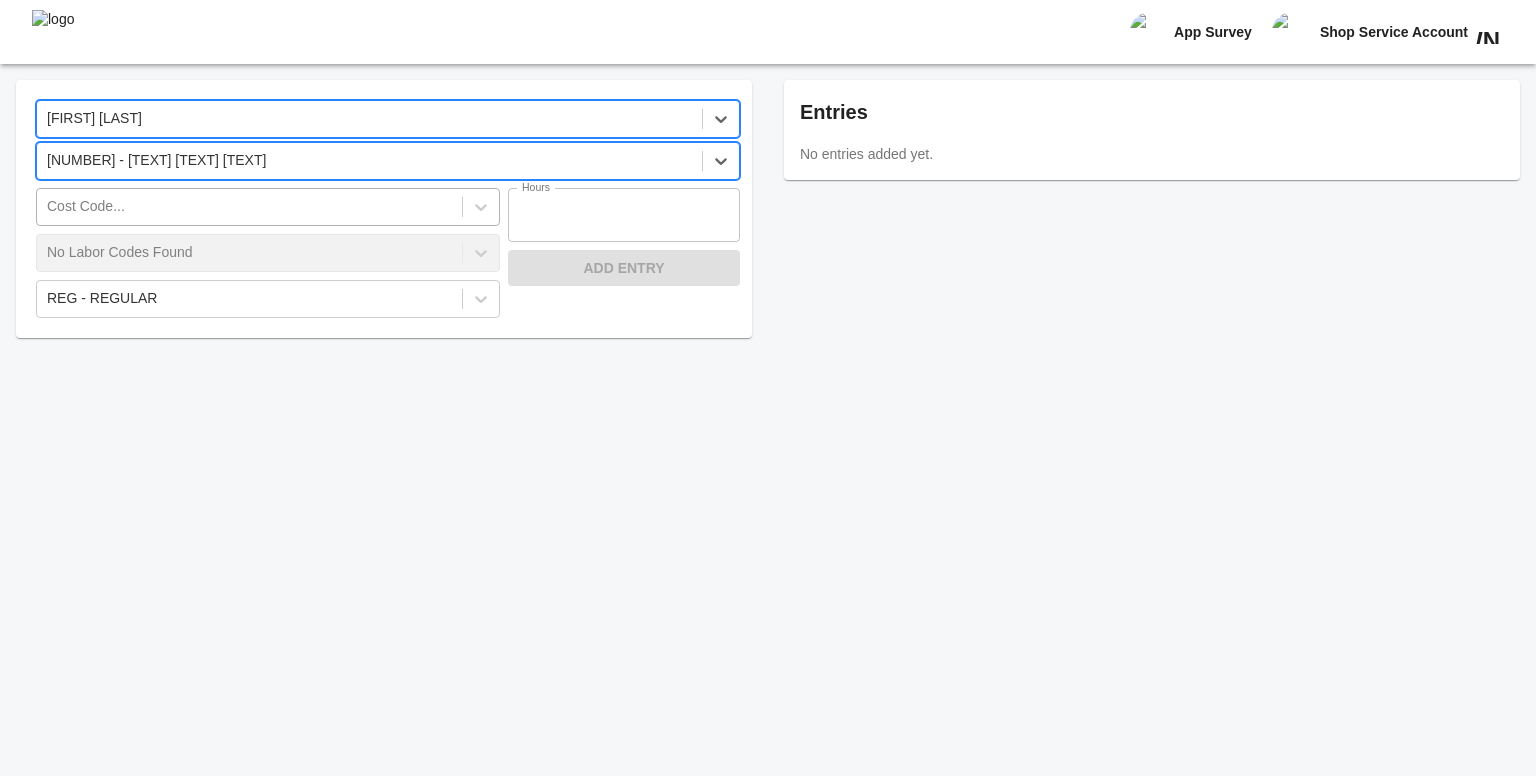 click on "Cost Code..." at bounding box center (249, 207) 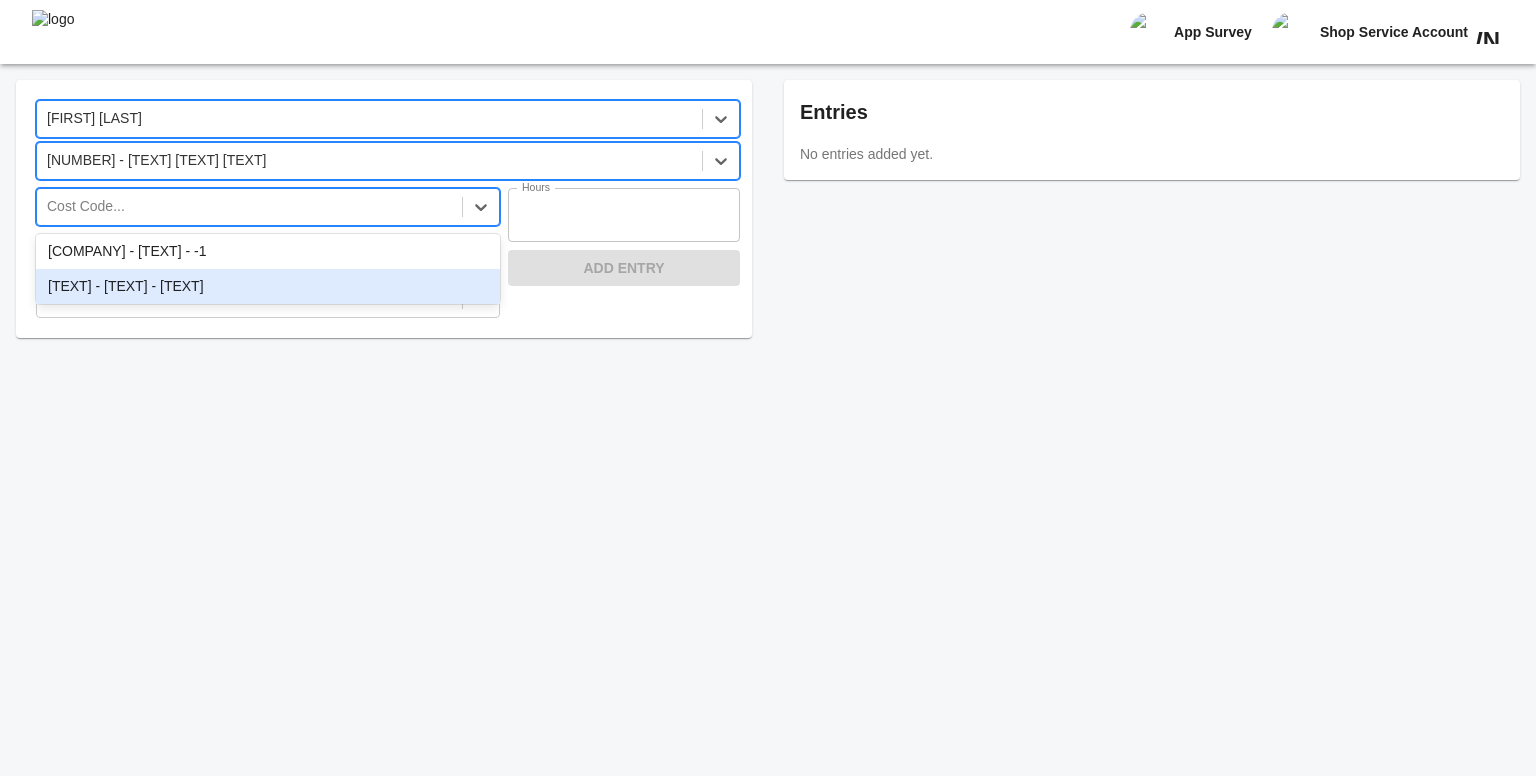 click on "PIPE -FIELD-MP -1" at bounding box center (268, 287) 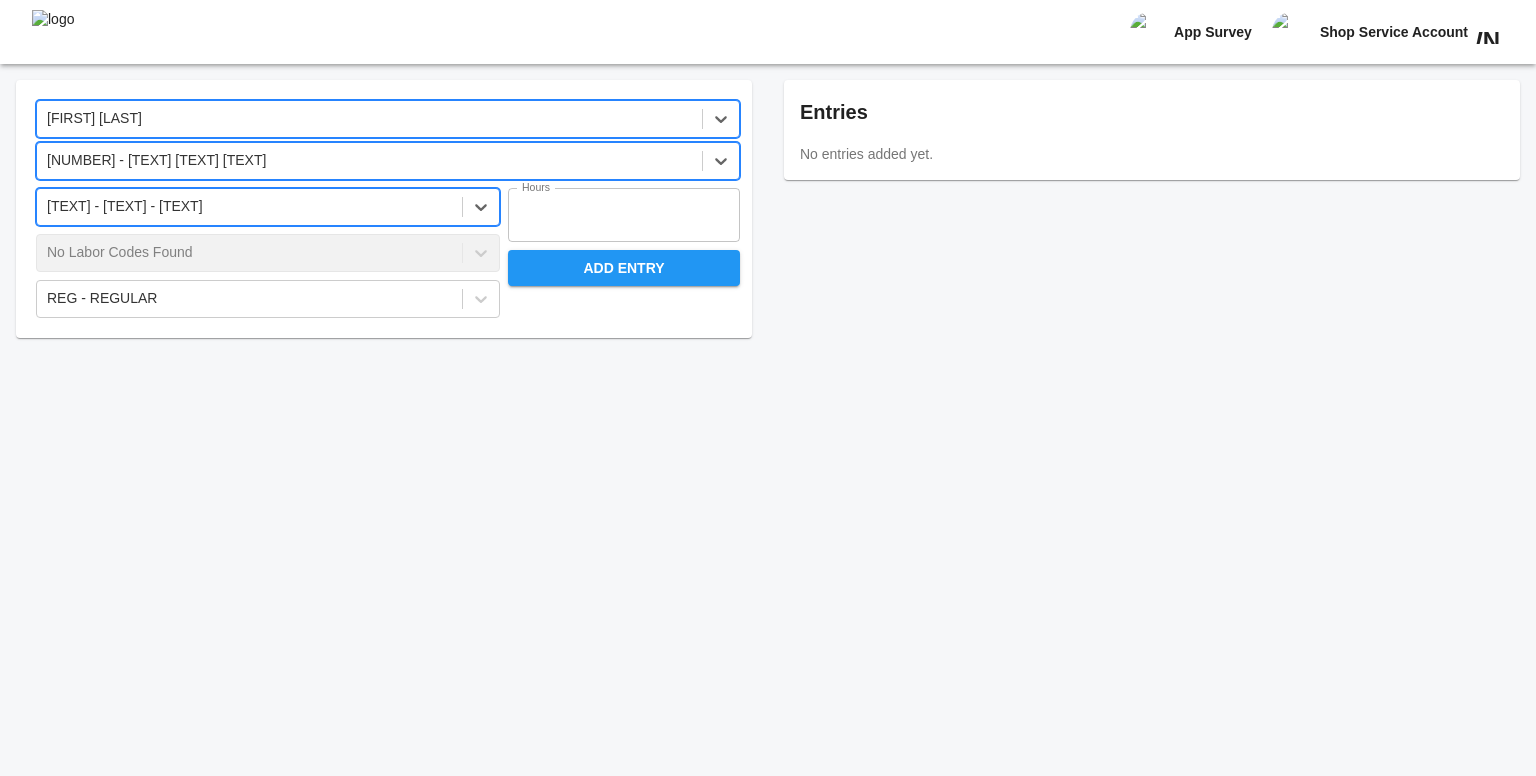 click on "option PIPE -FIELD-MP -1, selected.     0 results available. Select is focused , press Down to open the menu,  PIPE -FIELD-MP -1 No Labor Codes Found REG - REGULAR" at bounding box center [264, 253] 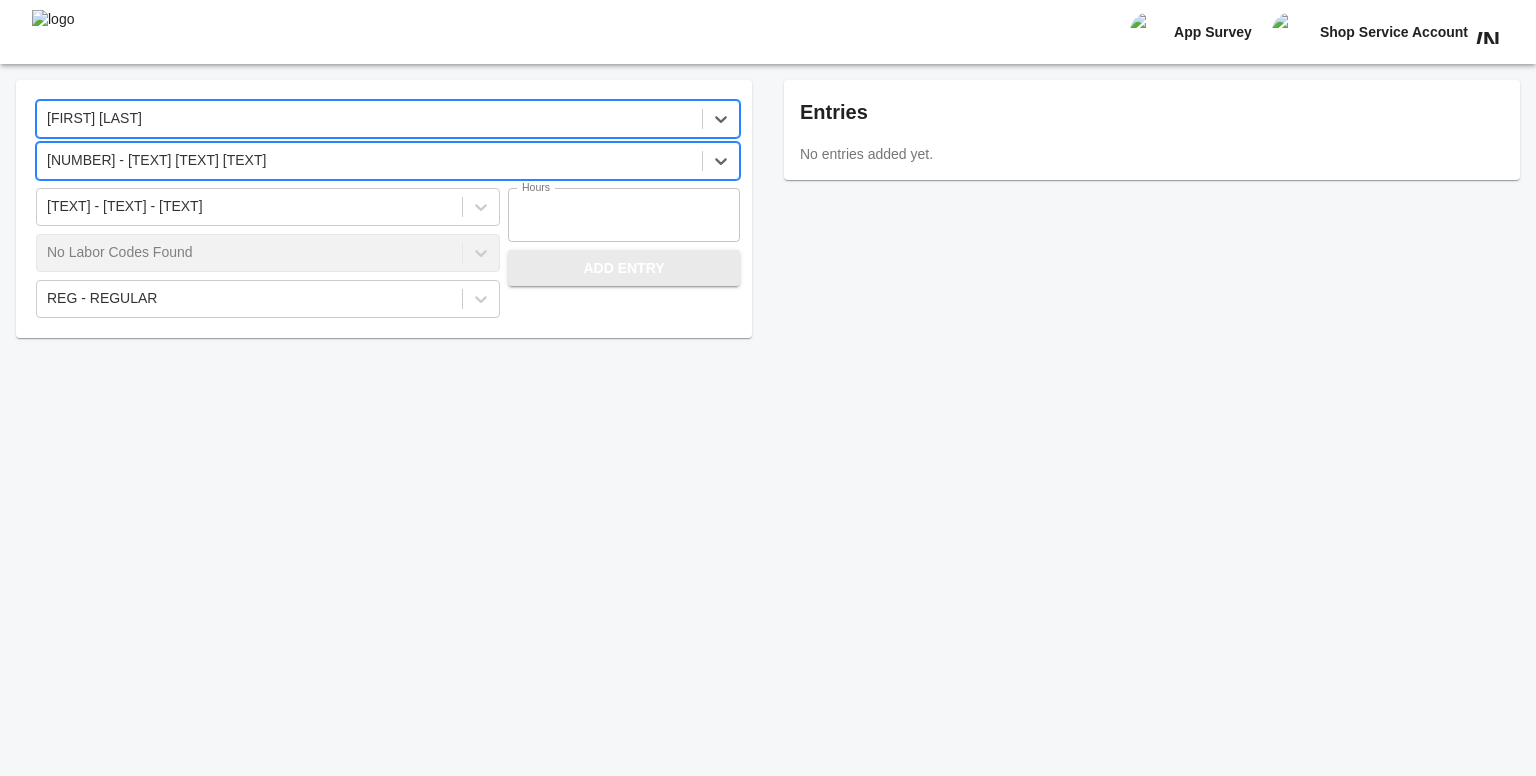 click on "Add Entry" at bounding box center (624, 268) 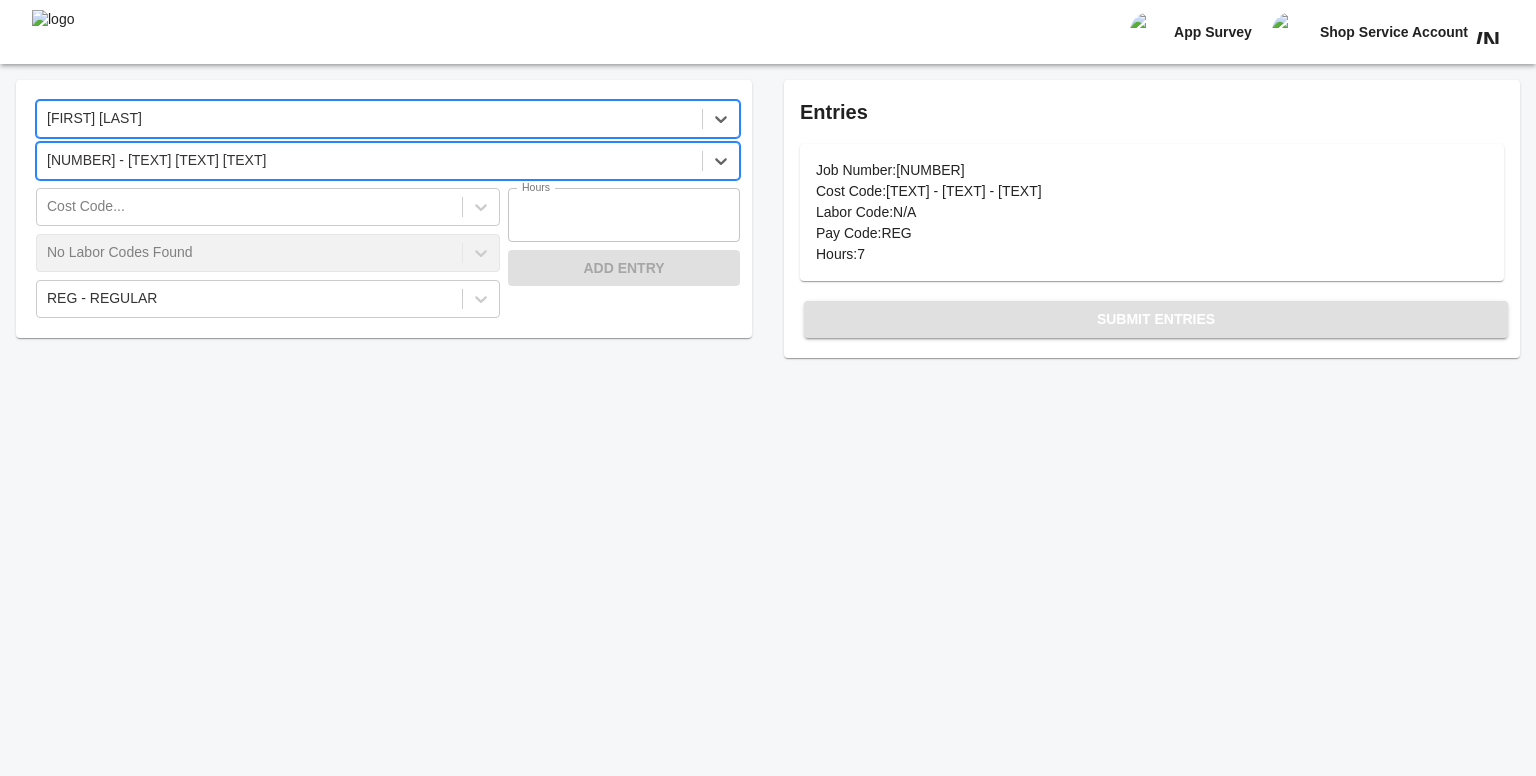 click on "Submit Entries" at bounding box center (1156, 319) 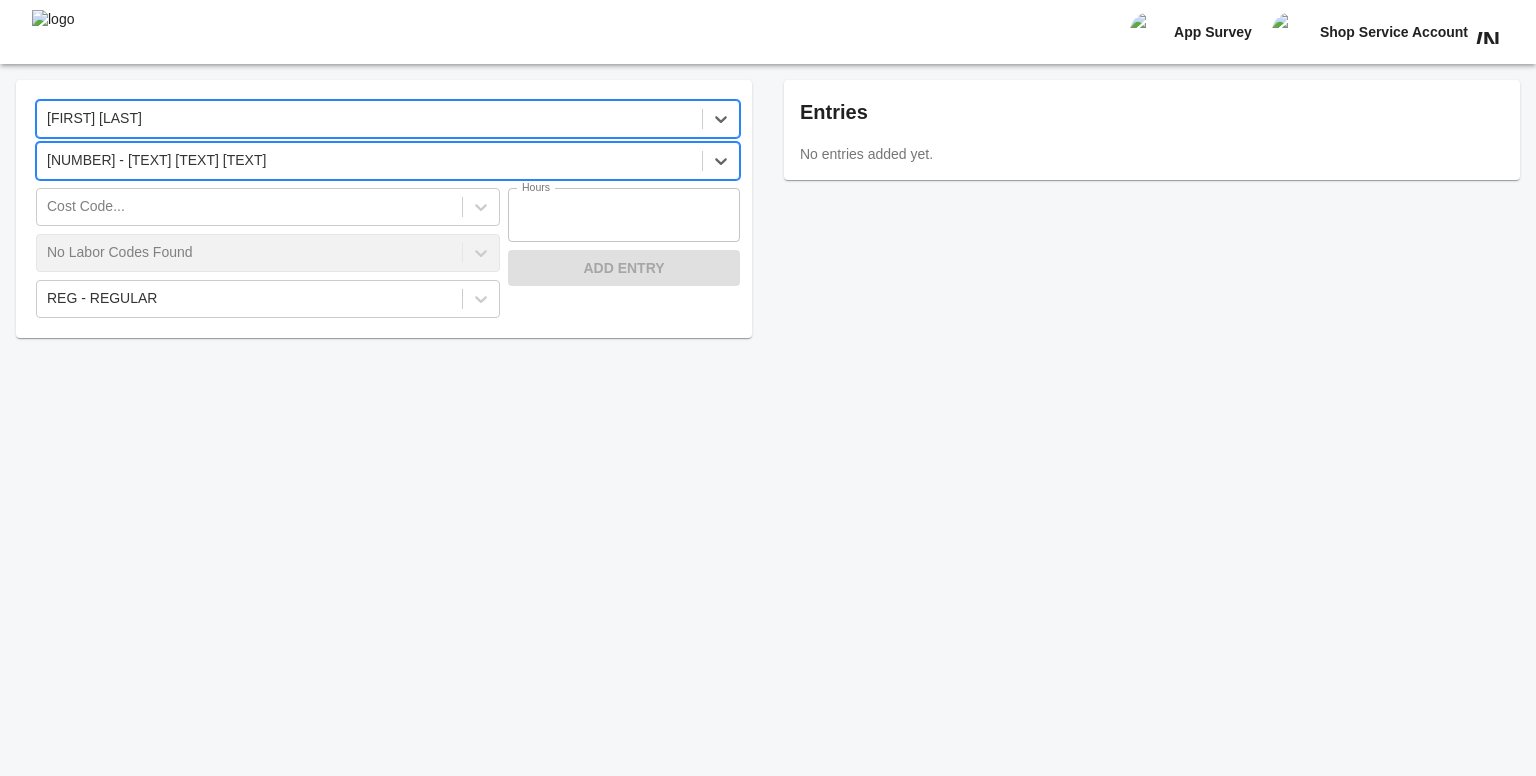click on "option PETE REAGAN, selected.     0 results available. Select is focused ,type to refine list, press Down to open the menu,  PETE REAGAN   option 90255-100 - CITY PLACE PRECON & STORM PIPE, selected.     0 results available. Select is focused ,type to refine list, press Down to open the menu,  90255-100 - CITY PLACE PRECON & STORM PIPE Cost Code... No Labor Codes Found REG - REGULAR Hours * Hours Add Entry Entries No entries added yet." at bounding box center (768, 420) 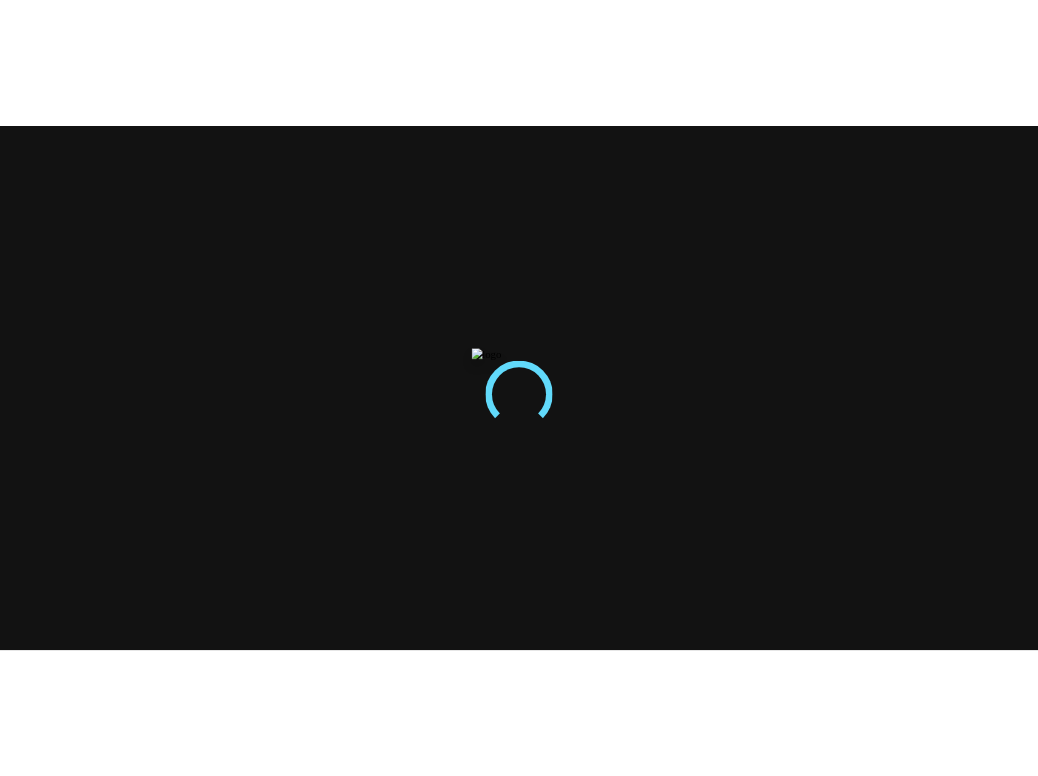 scroll, scrollTop: 0, scrollLeft: 0, axis: both 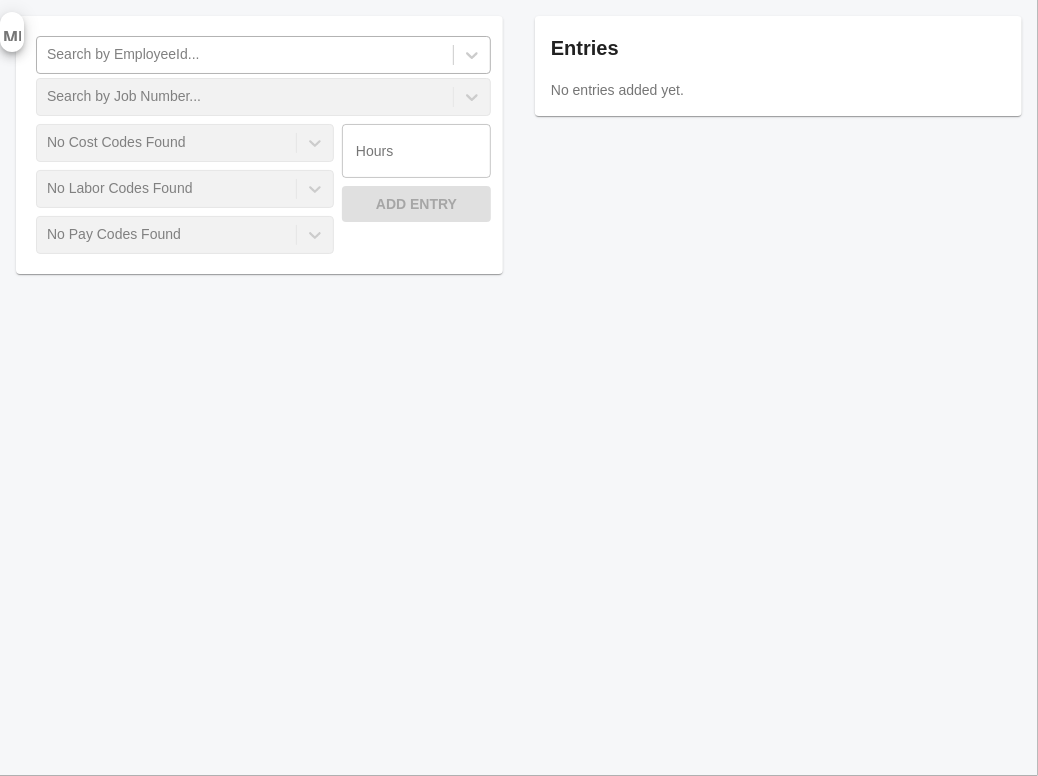 click on "Search by EmployeeId..." at bounding box center (245, 55) 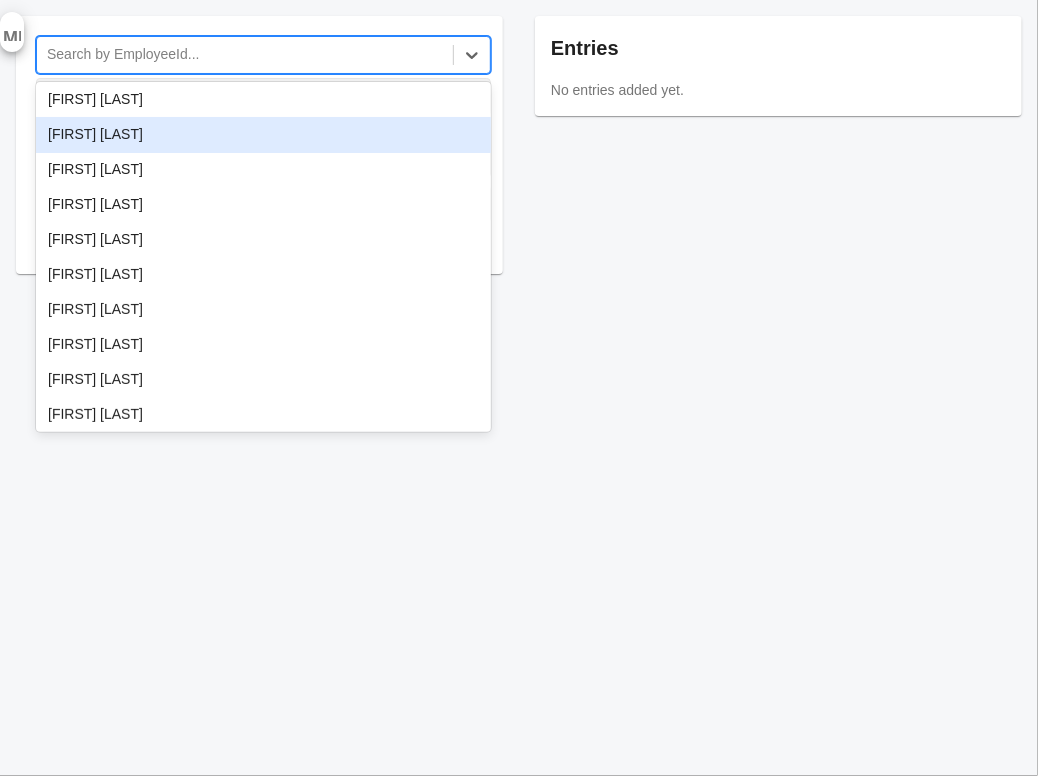 click on "[FIRST] [LAST]" at bounding box center [263, 135] 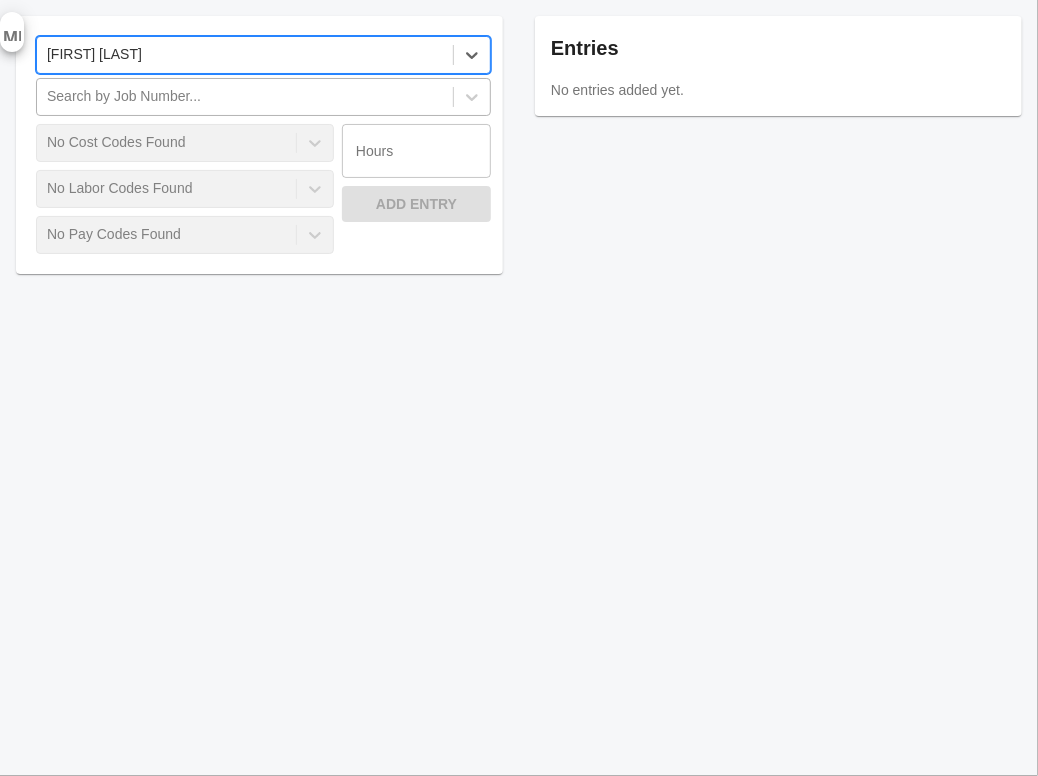 click on "Search by Job Number..." at bounding box center [245, 97] 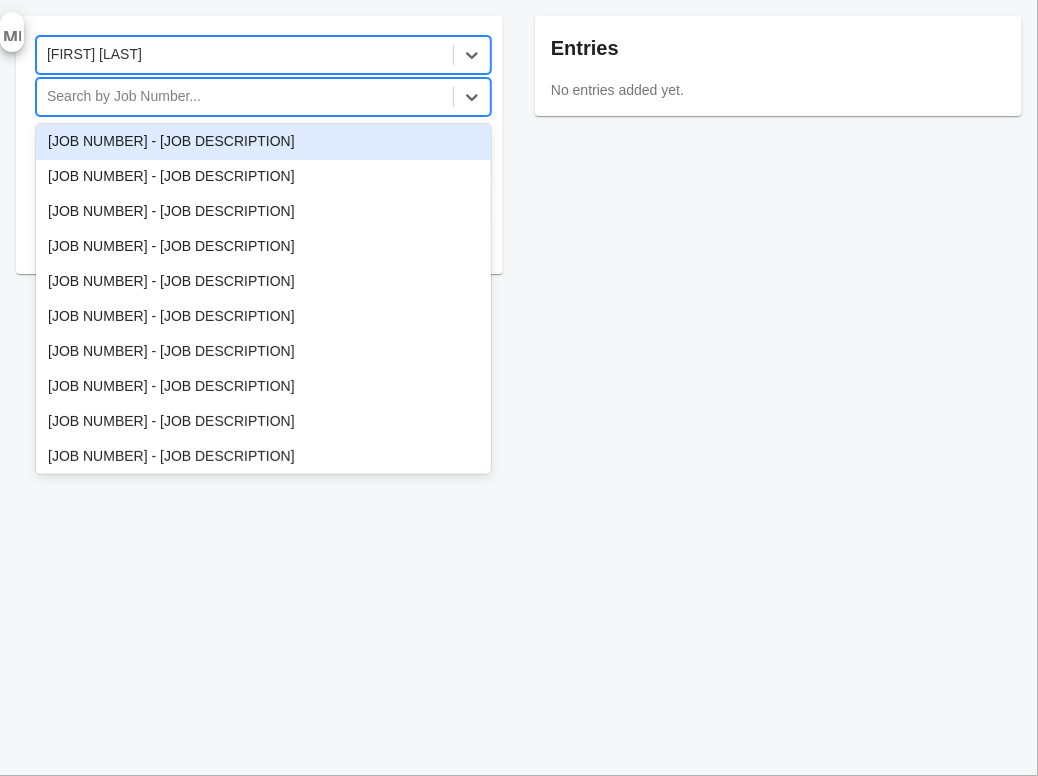 click on "Search by Job Number..." at bounding box center [245, 55] 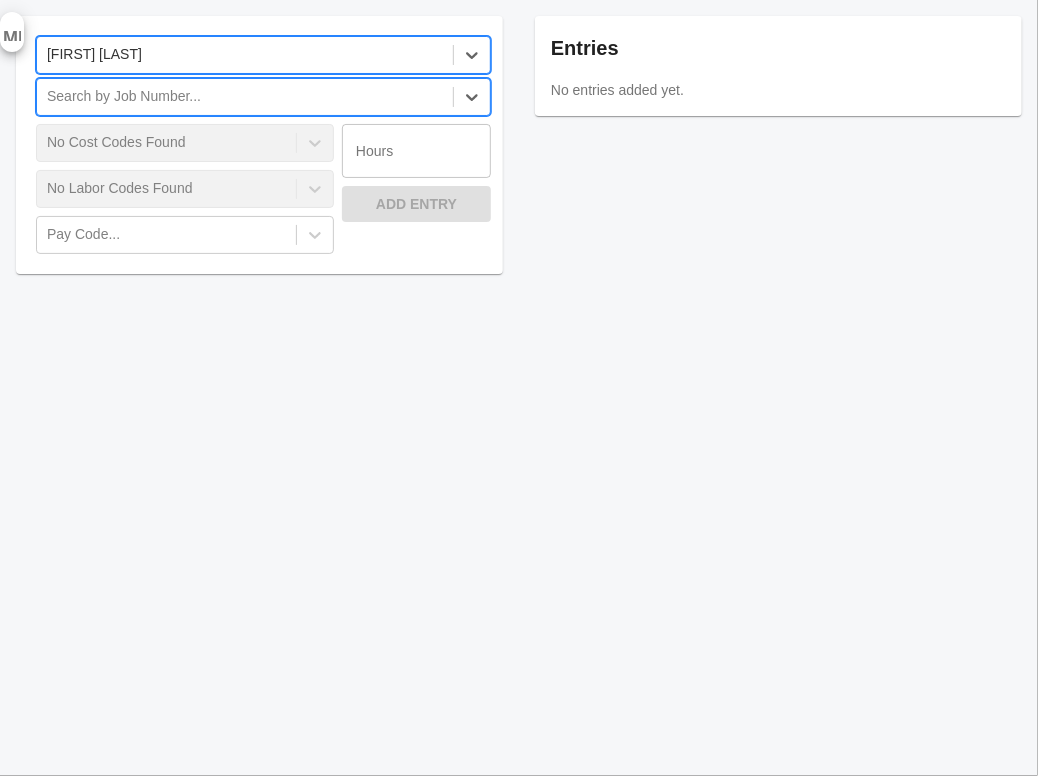 click on "Search by Job Number..." at bounding box center (245, 55) 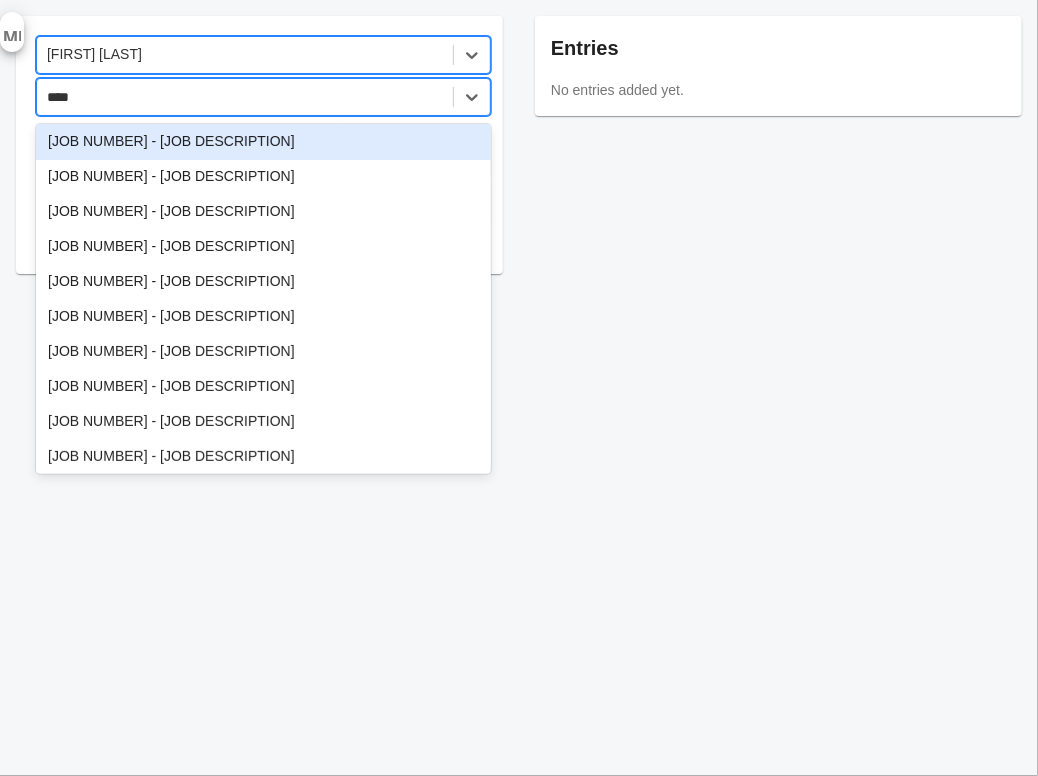 type on "*****" 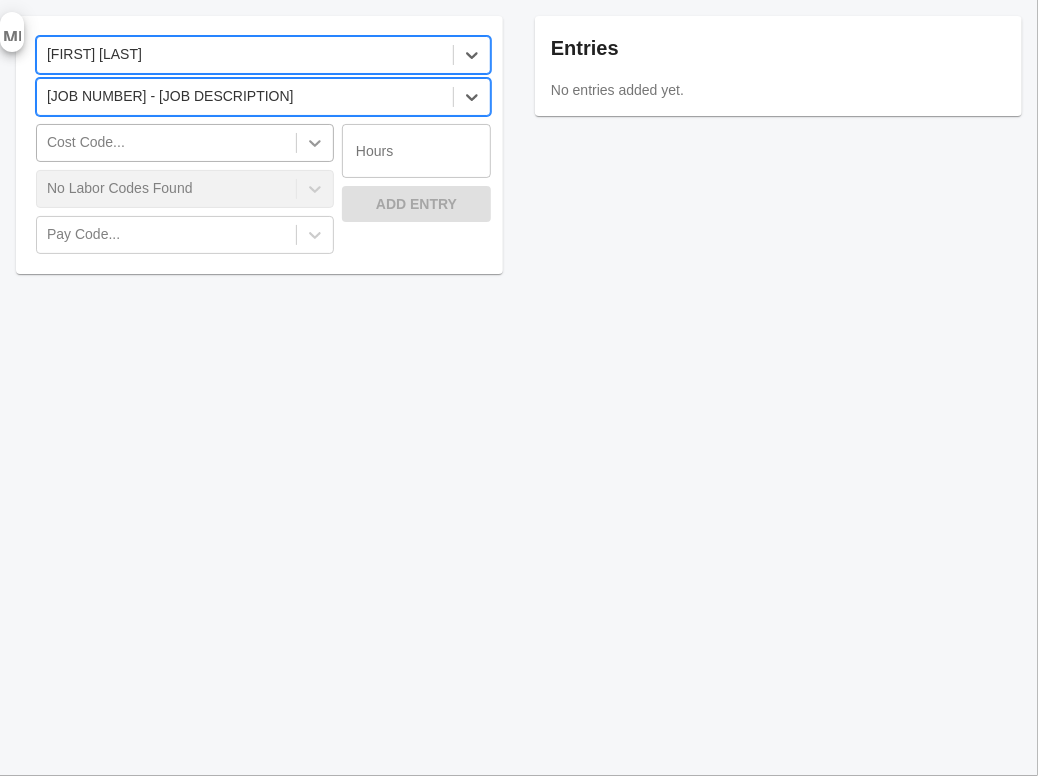 click at bounding box center [315, 143] 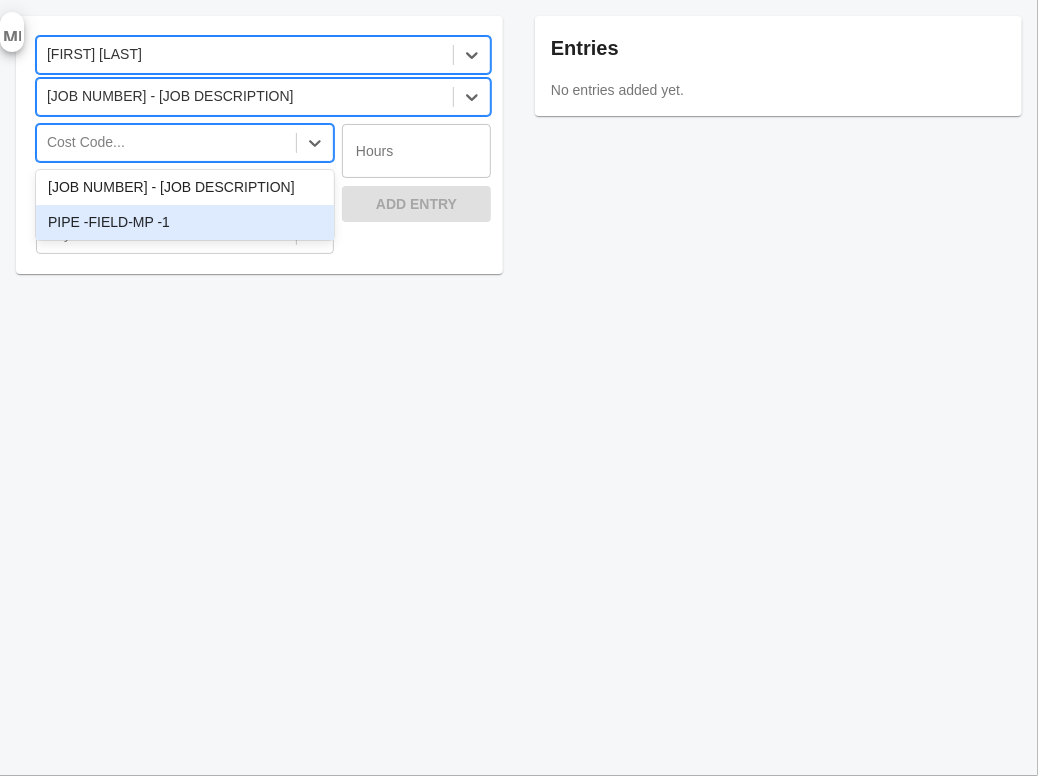 click on "PIPE -FIELD-MP -1" at bounding box center (185, 223) 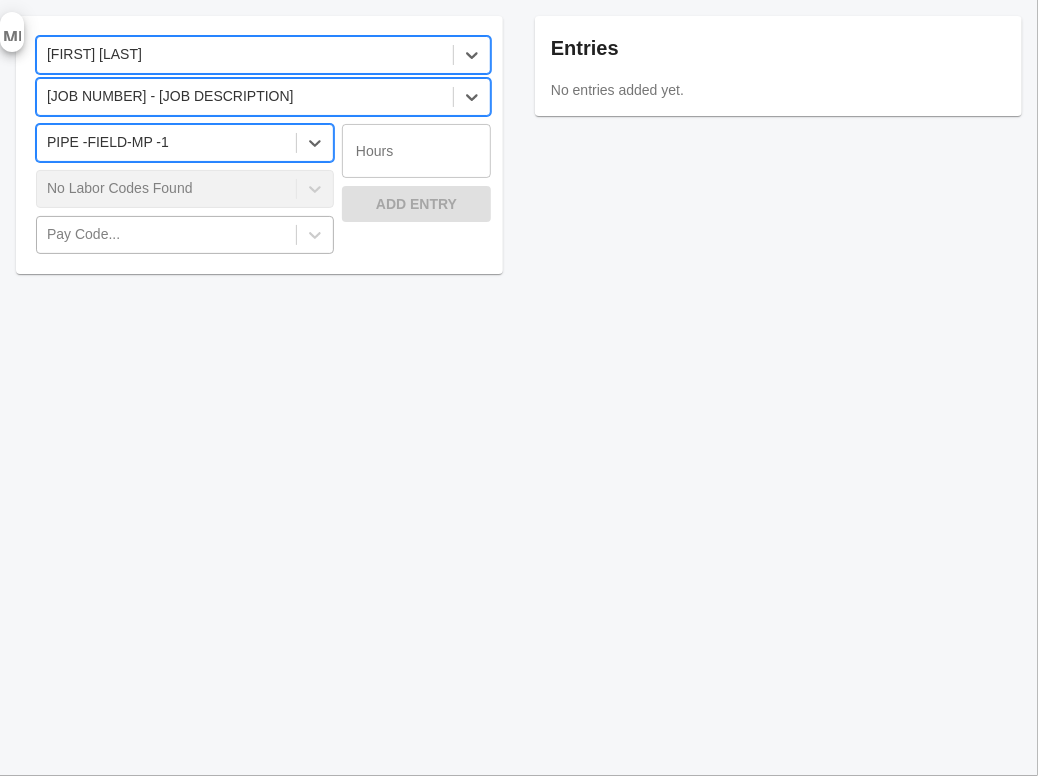click on "Pay Code..." at bounding box center [166, 235] 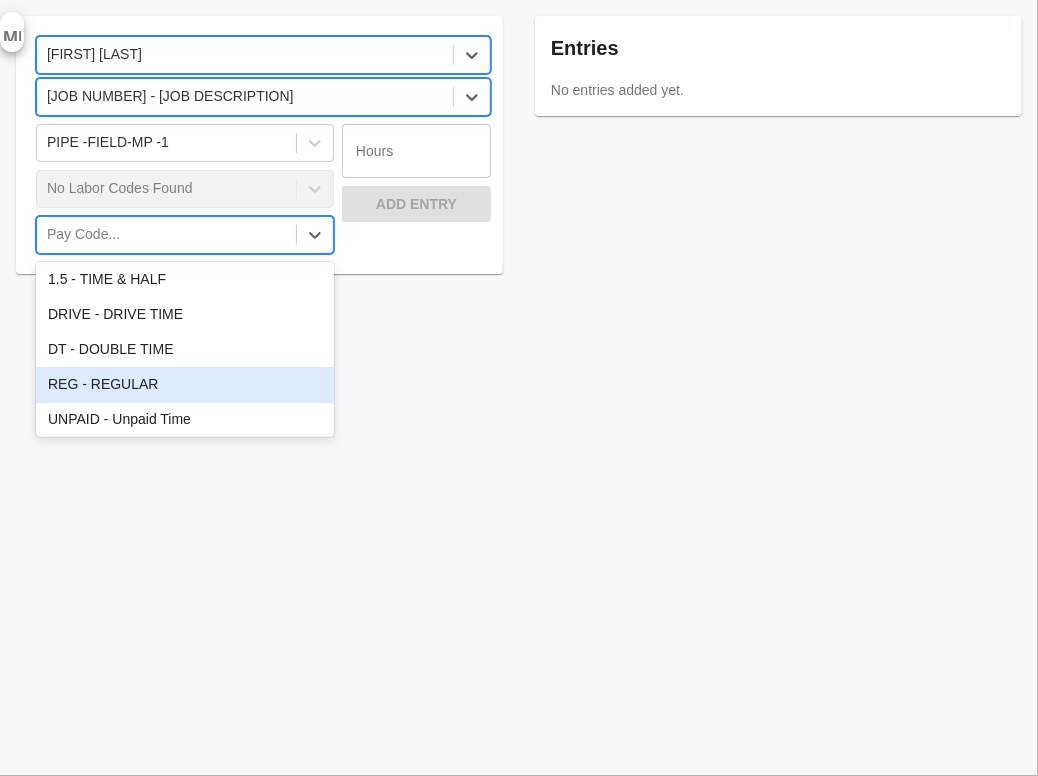 click on "REG - REGULAR" at bounding box center [185, 385] 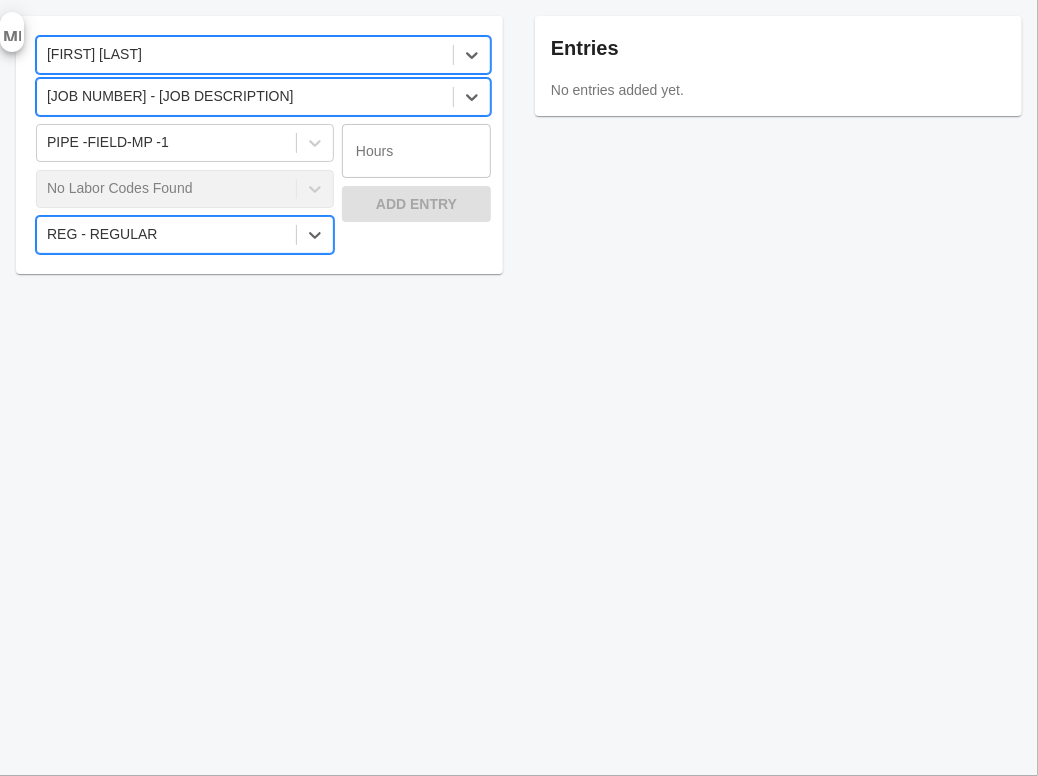 click at bounding box center [416, 151] 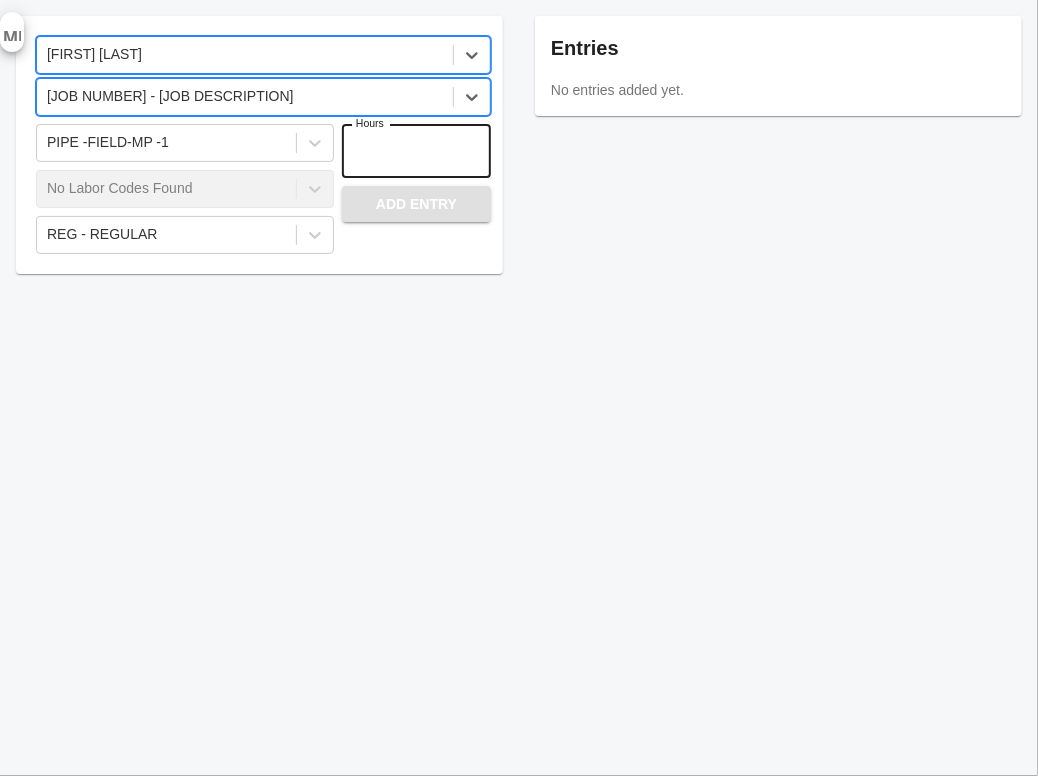 type on "*" 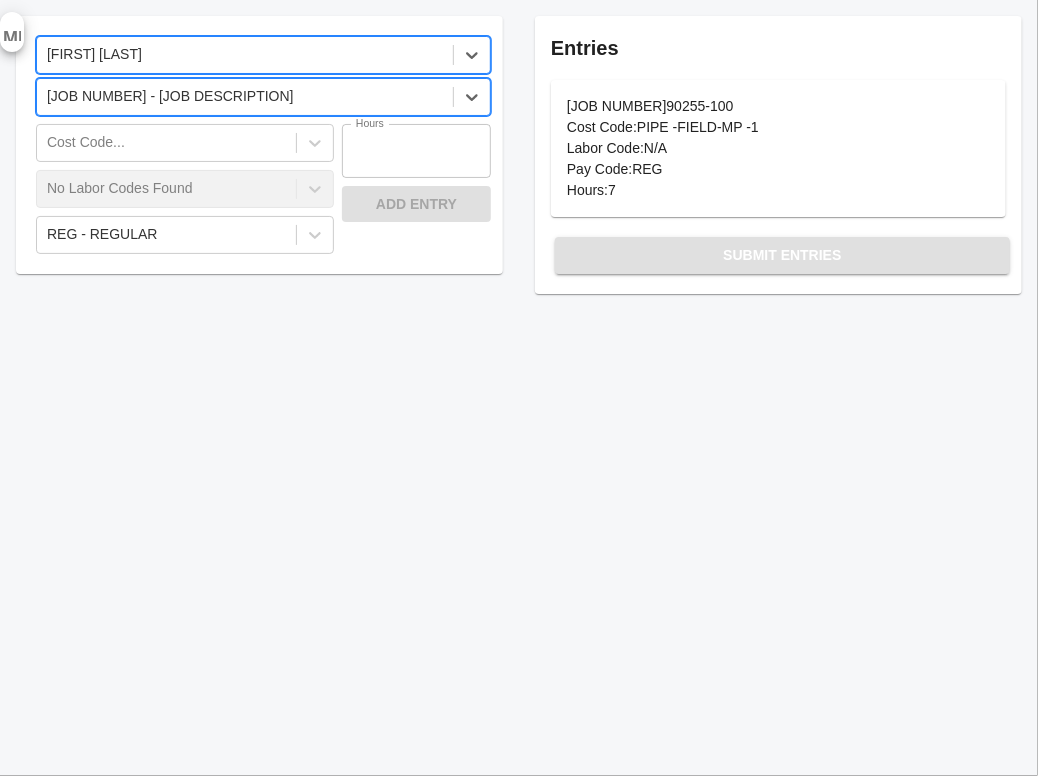 click on "Submit Entries" at bounding box center [782, 255] 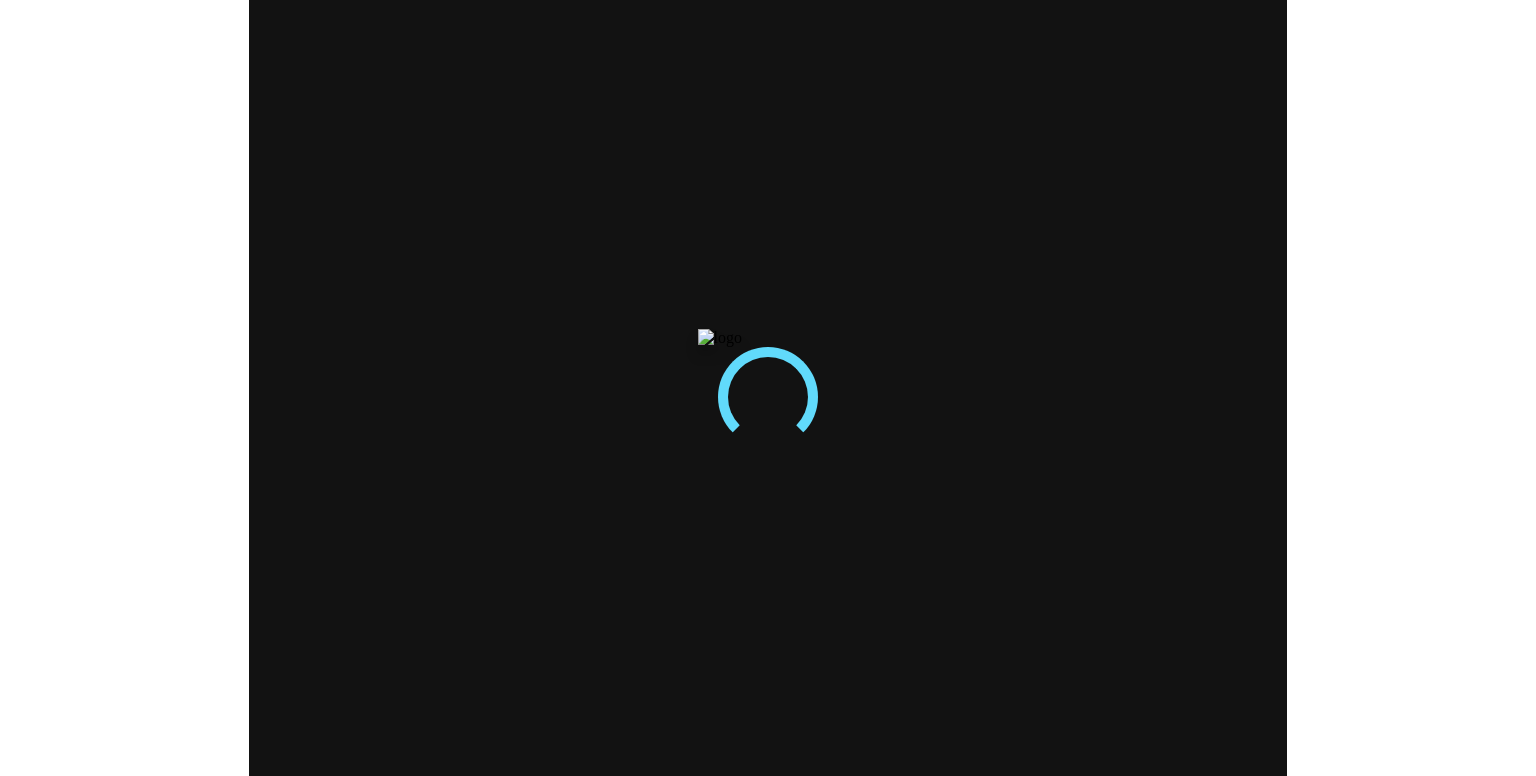 scroll, scrollTop: 0, scrollLeft: 0, axis: both 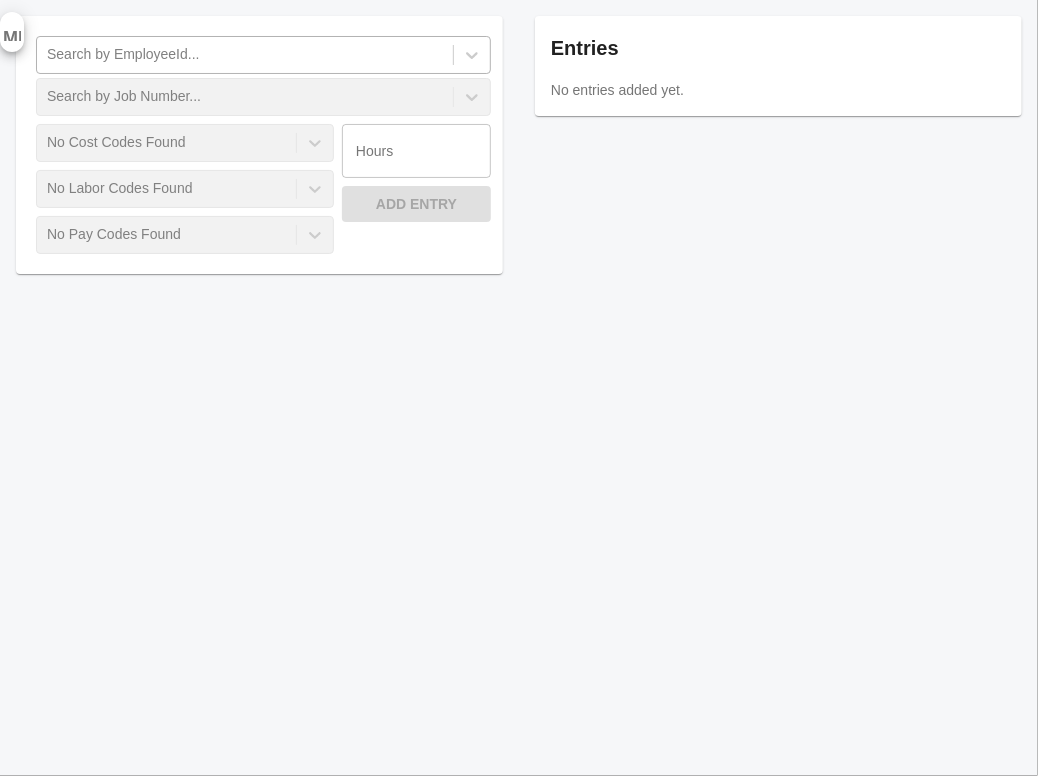 click on "Search by EmployeeId..." at bounding box center [245, 55] 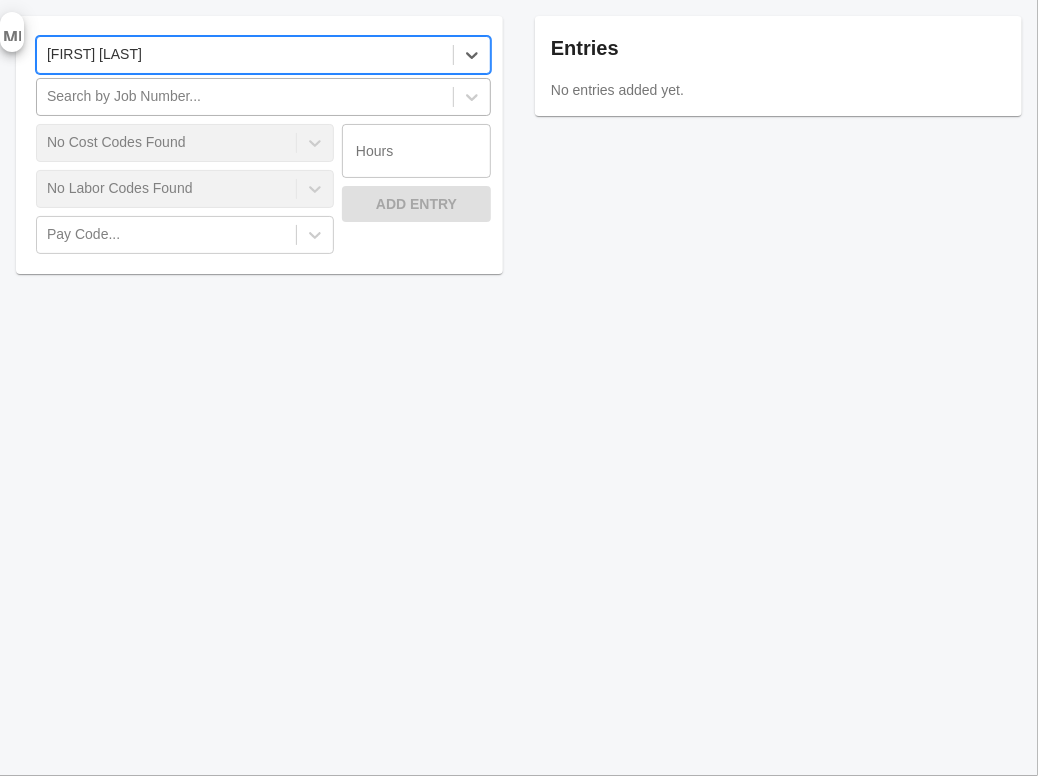 click on "Search by Job Number..." at bounding box center (245, 97) 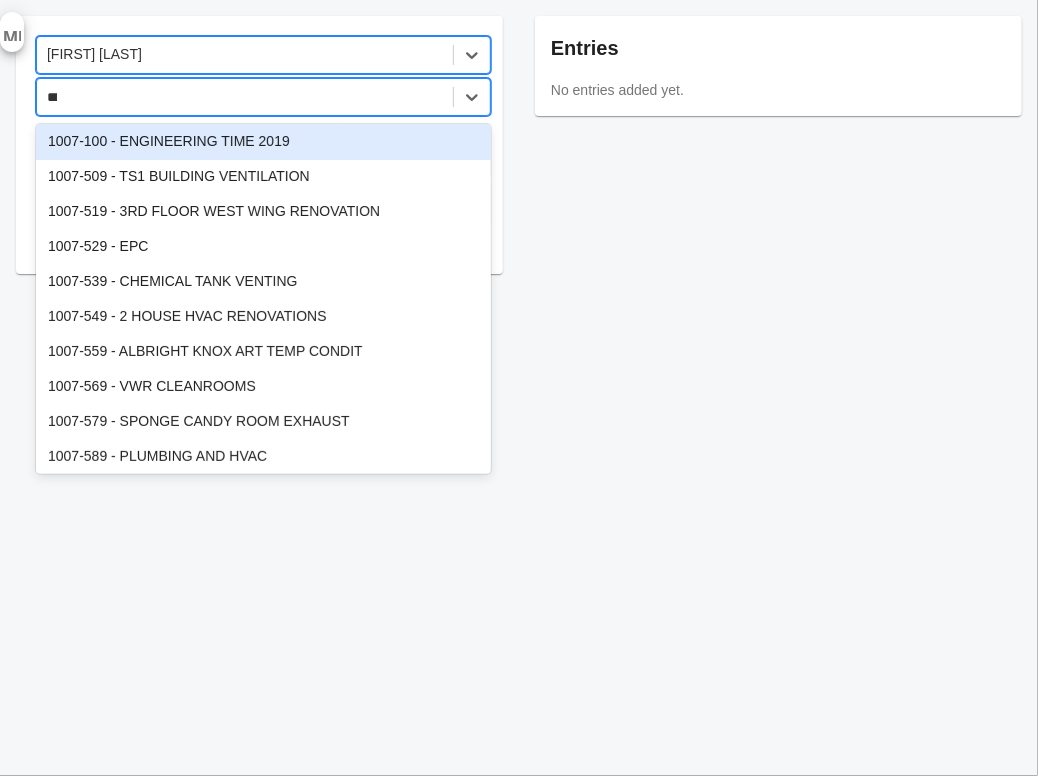 type on "*****" 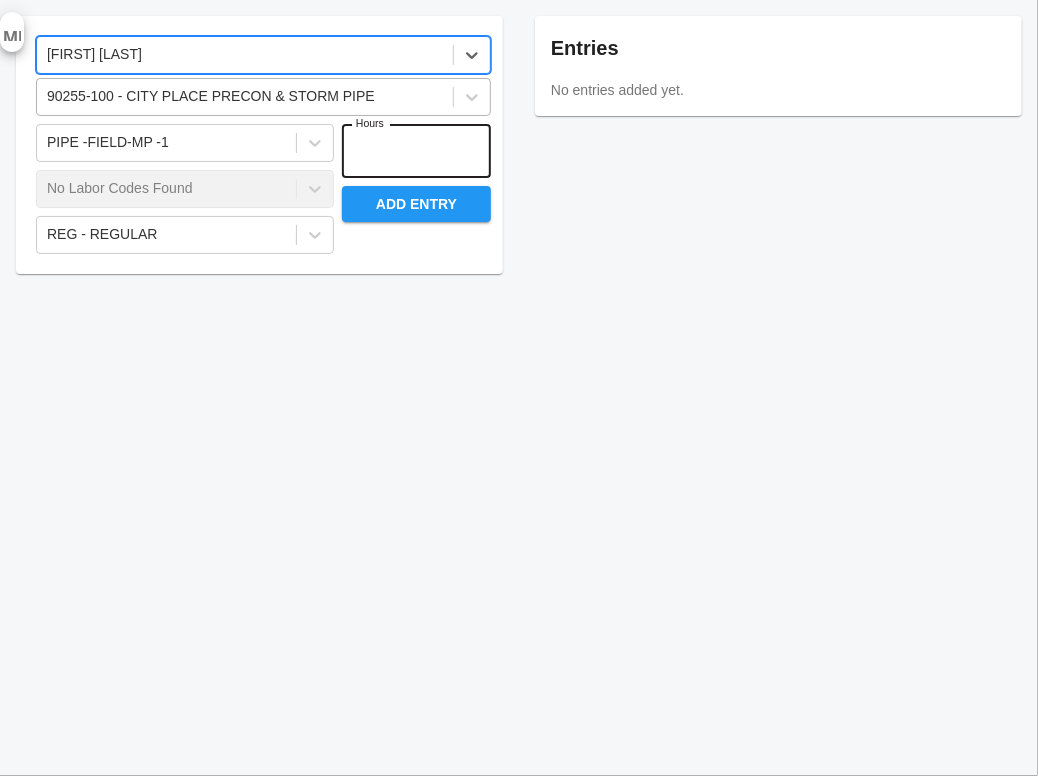 type on "*" 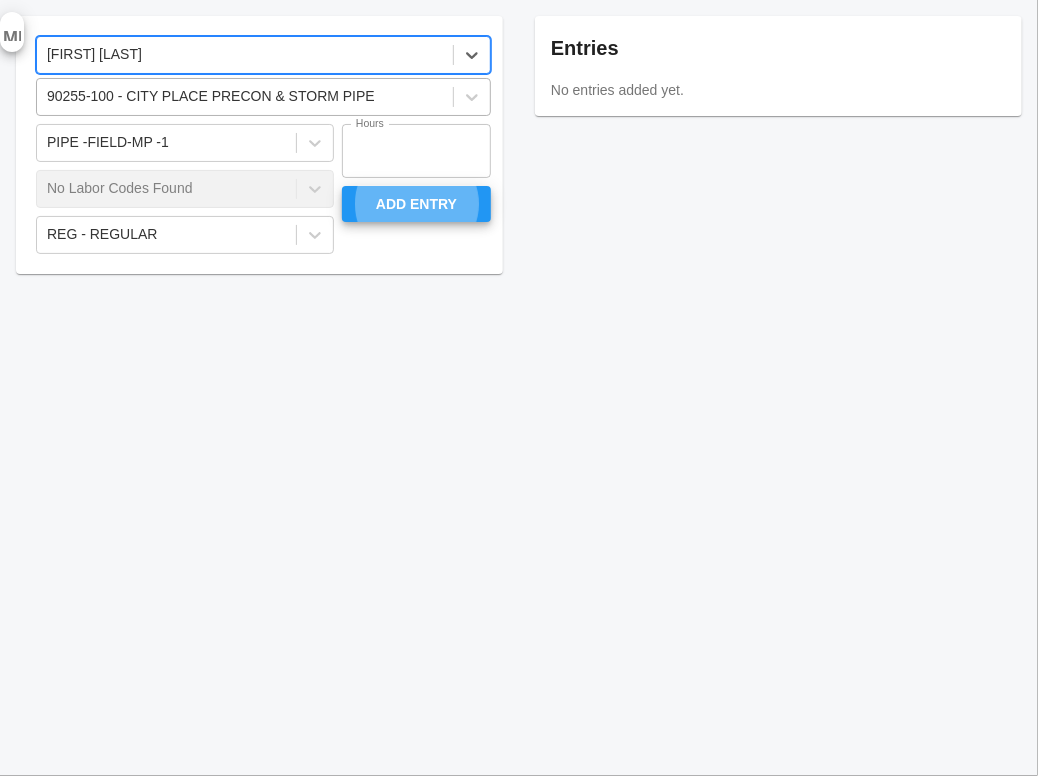 click on "Add Entry" at bounding box center (416, 204) 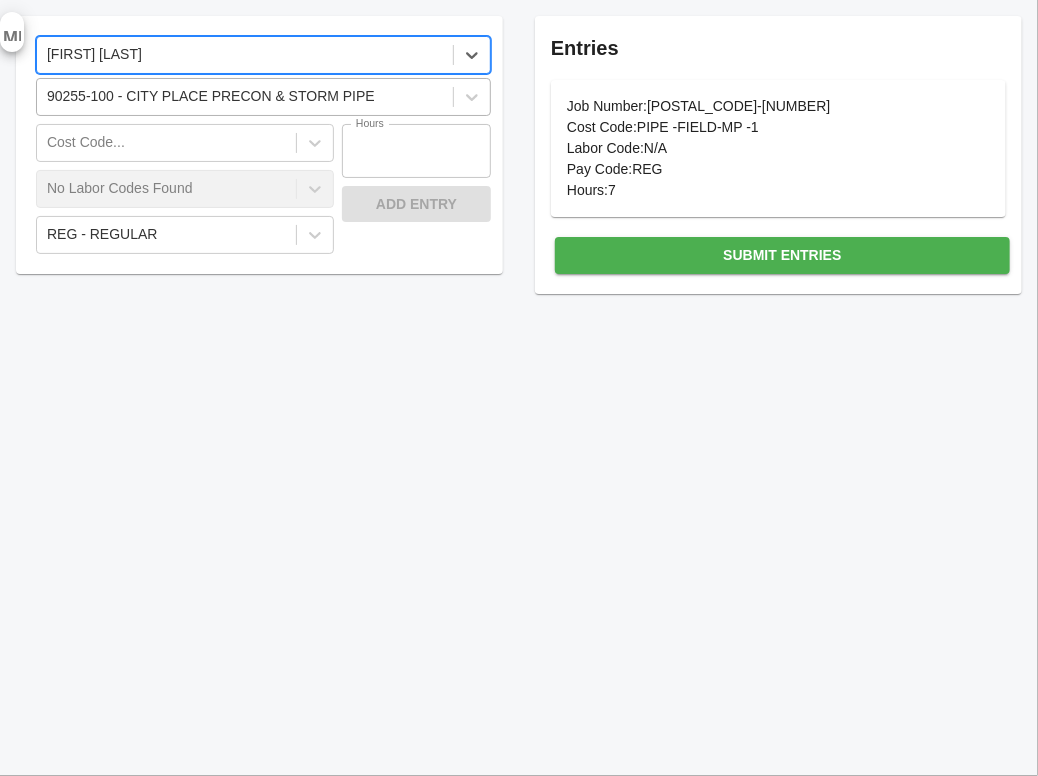 type 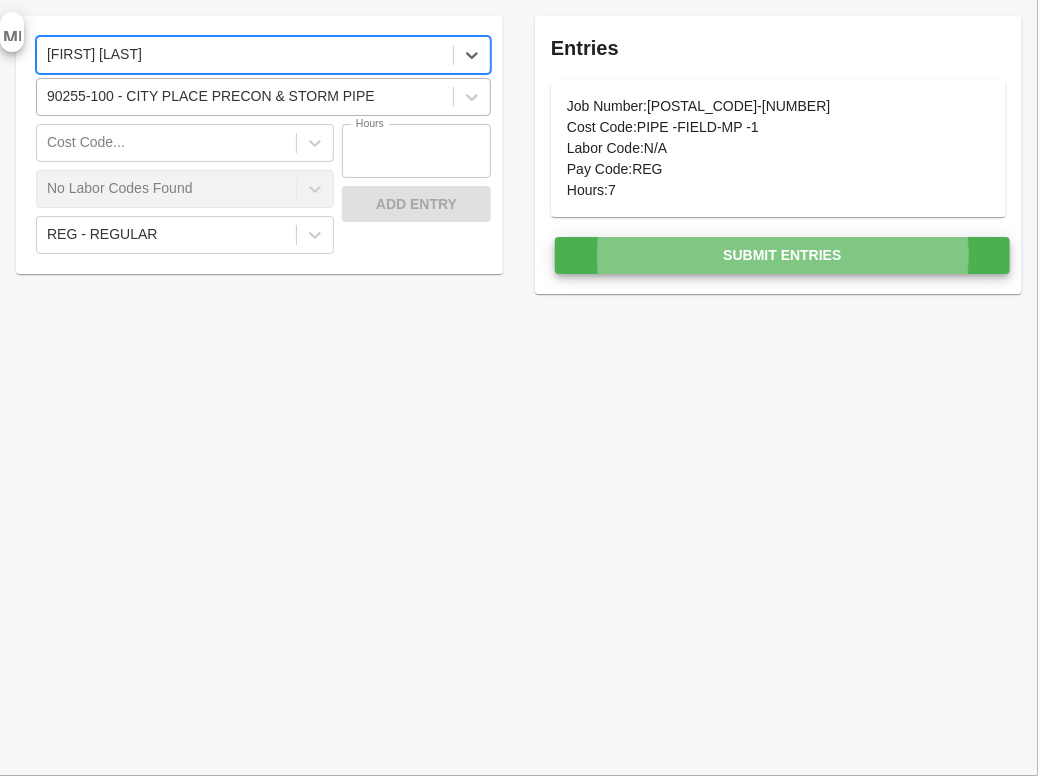click on "Submit Entries" at bounding box center (782, 255) 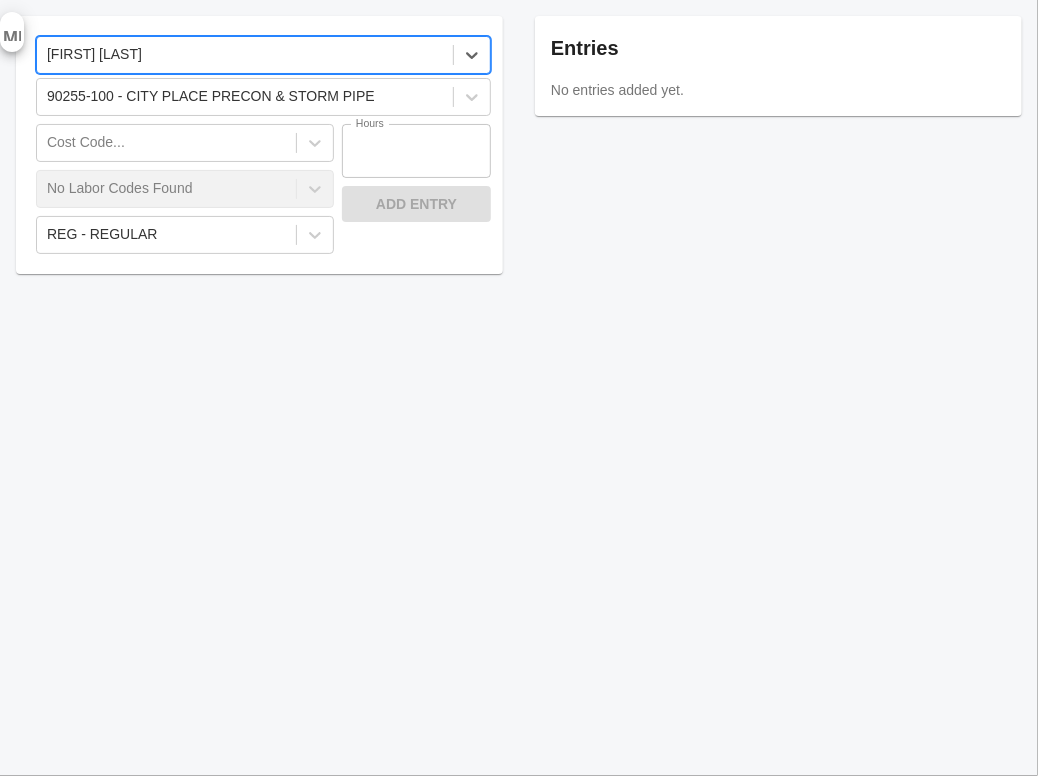 click on "option LIAM GEORGE, selected.     0 results available. Select is focused ,type to refine list, press Down to open the menu,  LIAM GEORGE 90255-100 - CITY PLACE PRECON & STORM PIPE Cost Code... No Labor Codes Found REG - REGULAR Hours * Hours Add Entry Entries No entries added yet." at bounding box center (519, 388) 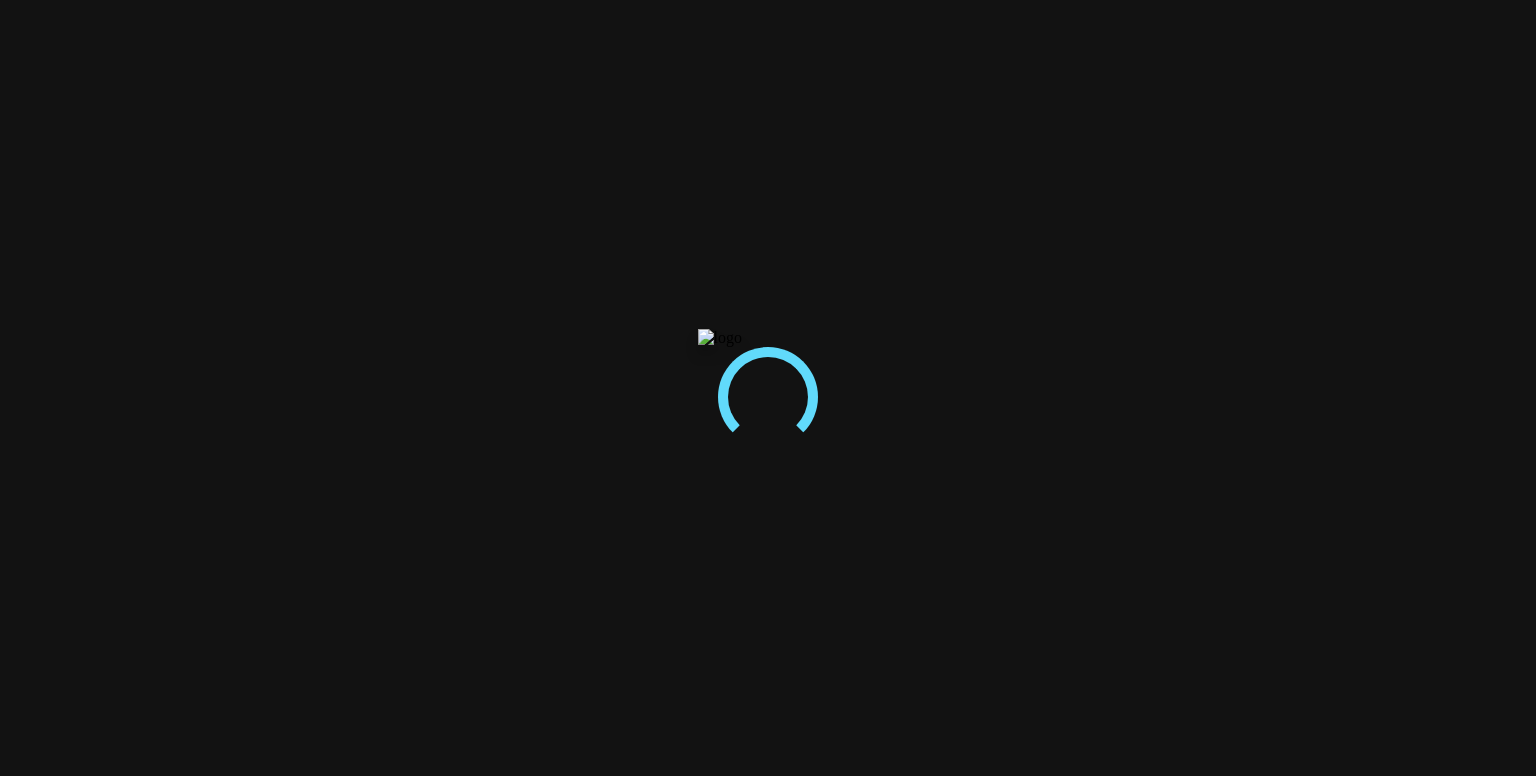 scroll, scrollTop: 0, scrollLeft: 0, axis: both 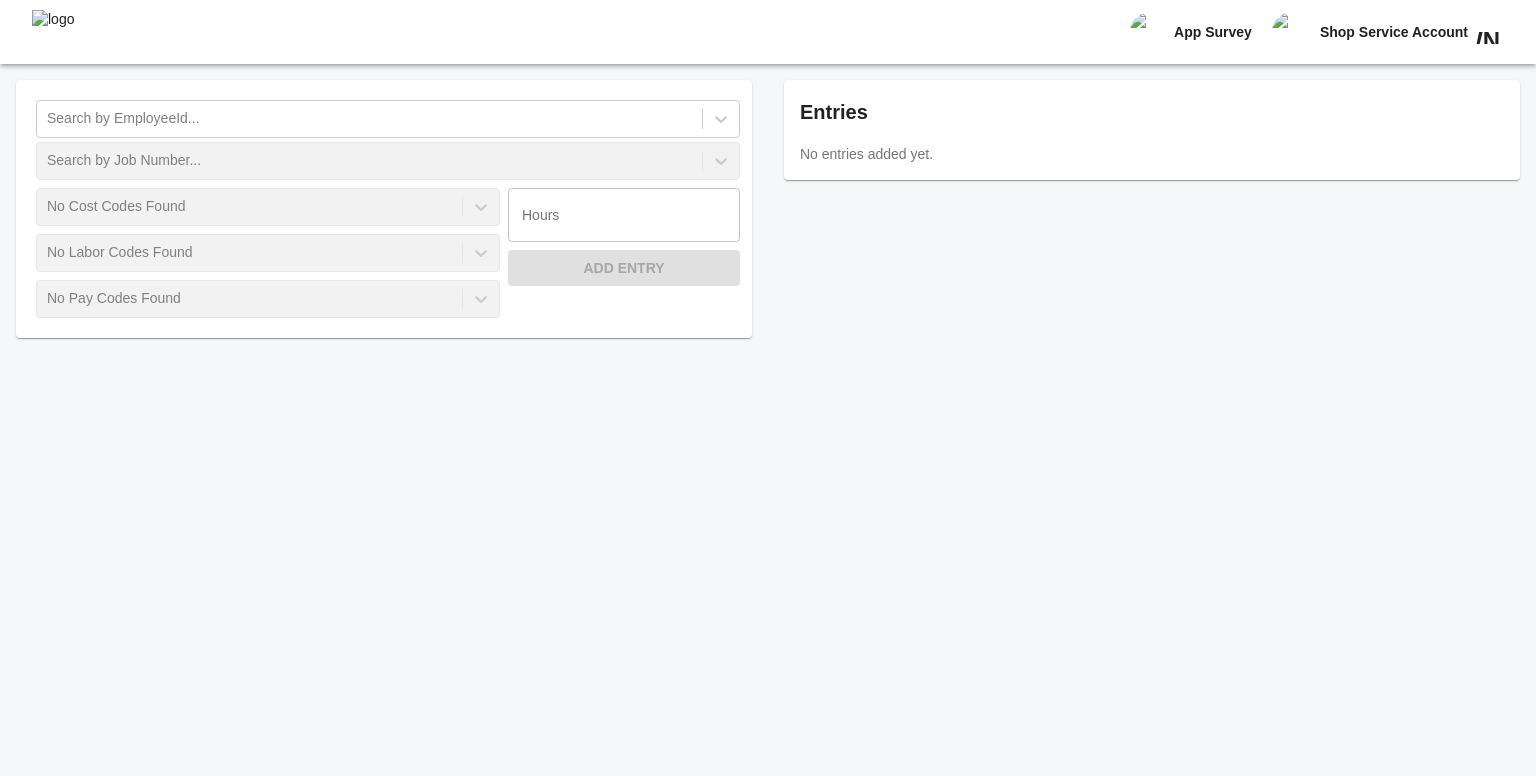click on "Search by EmployeeId..." at bounding box center (369, 119) 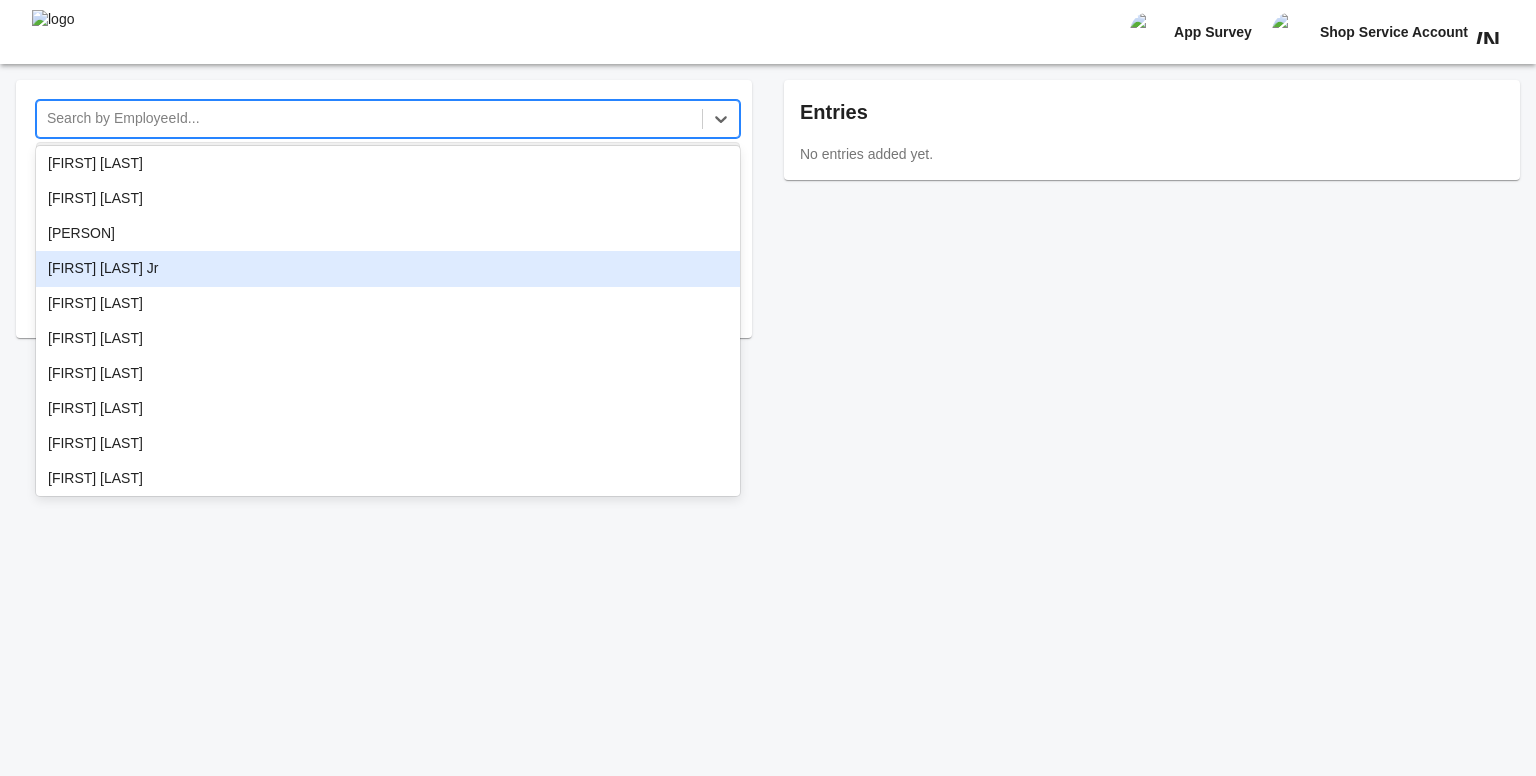 click on "[FIRST] [LAST]" at bounding box center [388, 269] 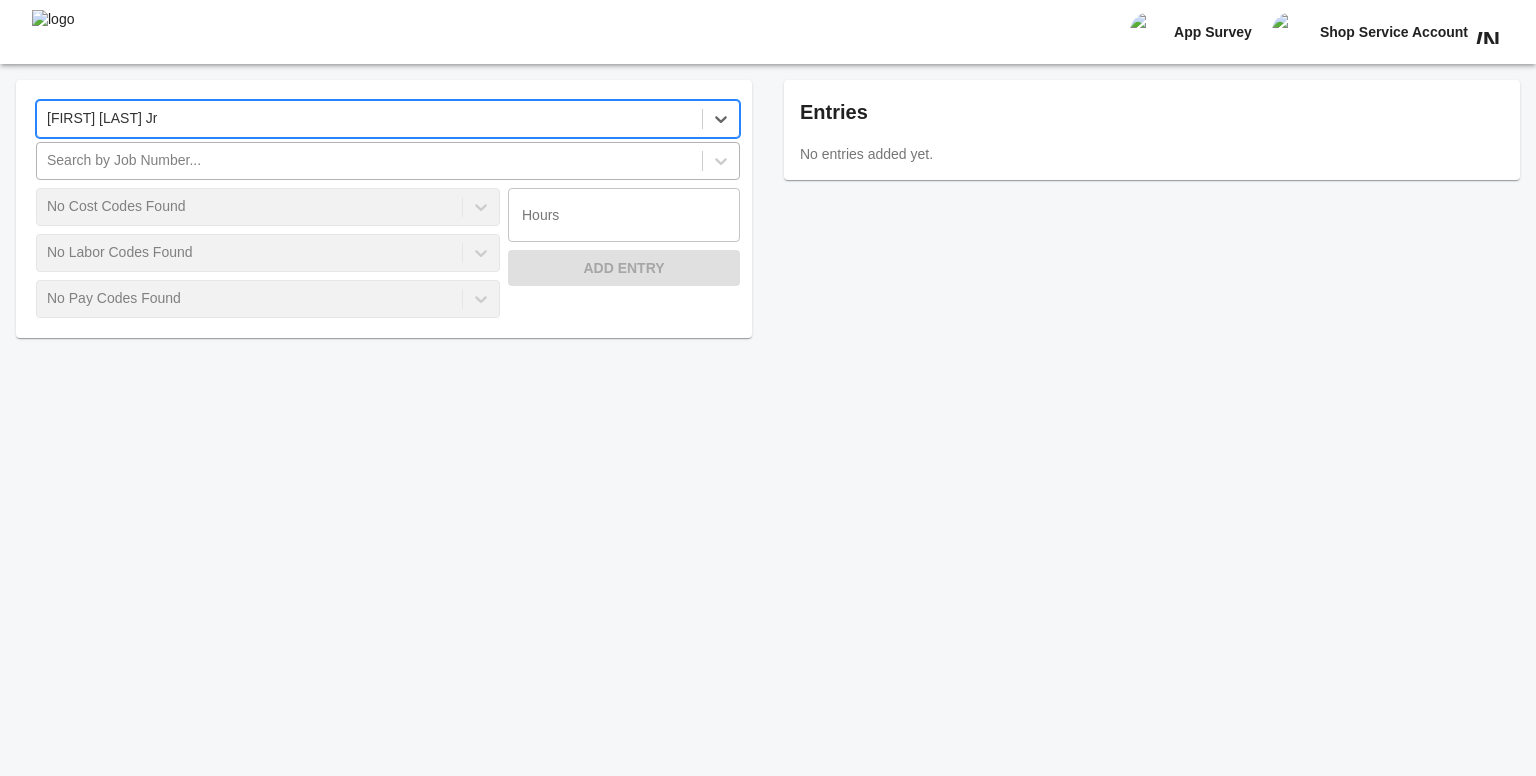 click on "Search by Job Number..." at bounding box center [369, 161] 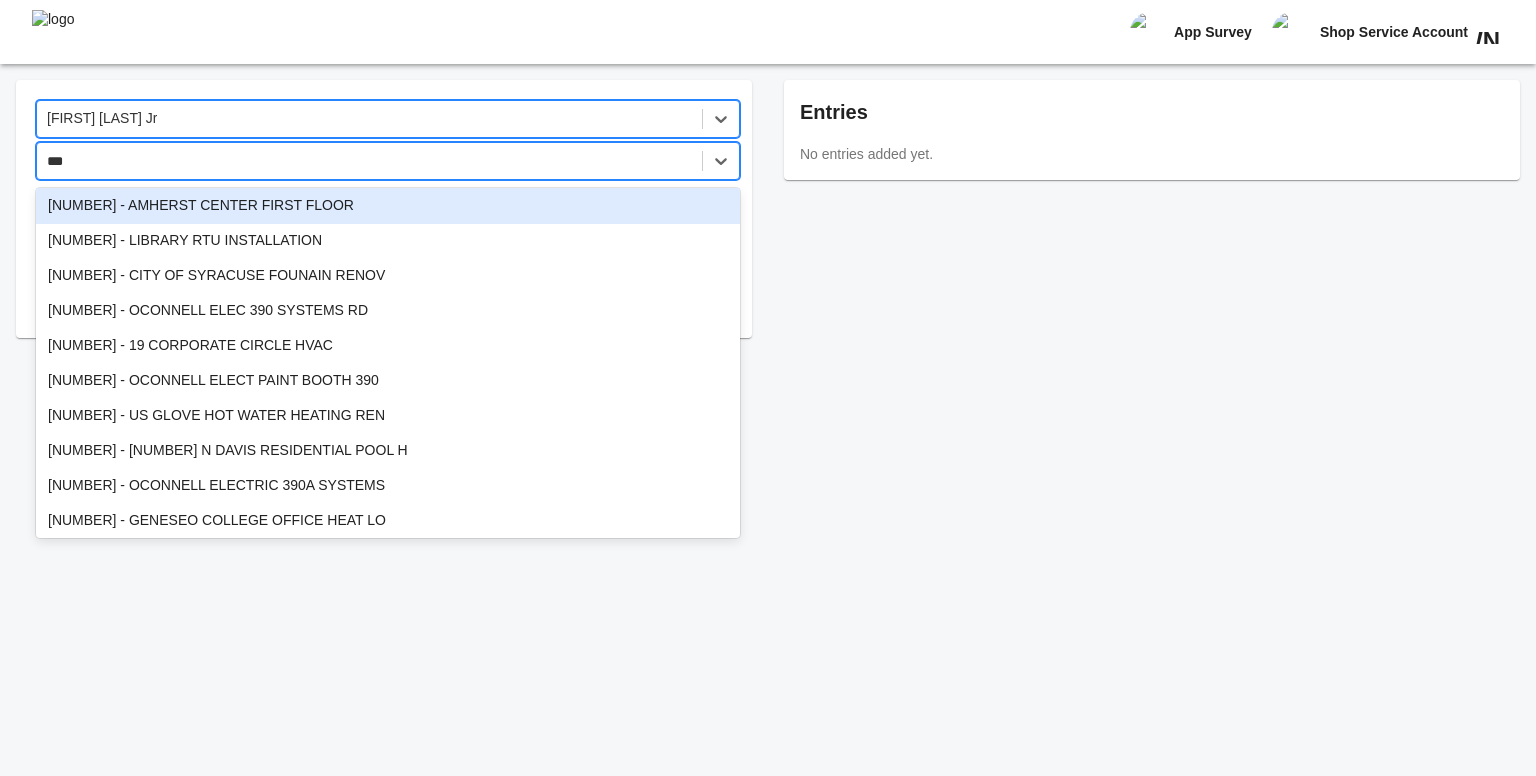type on "****" 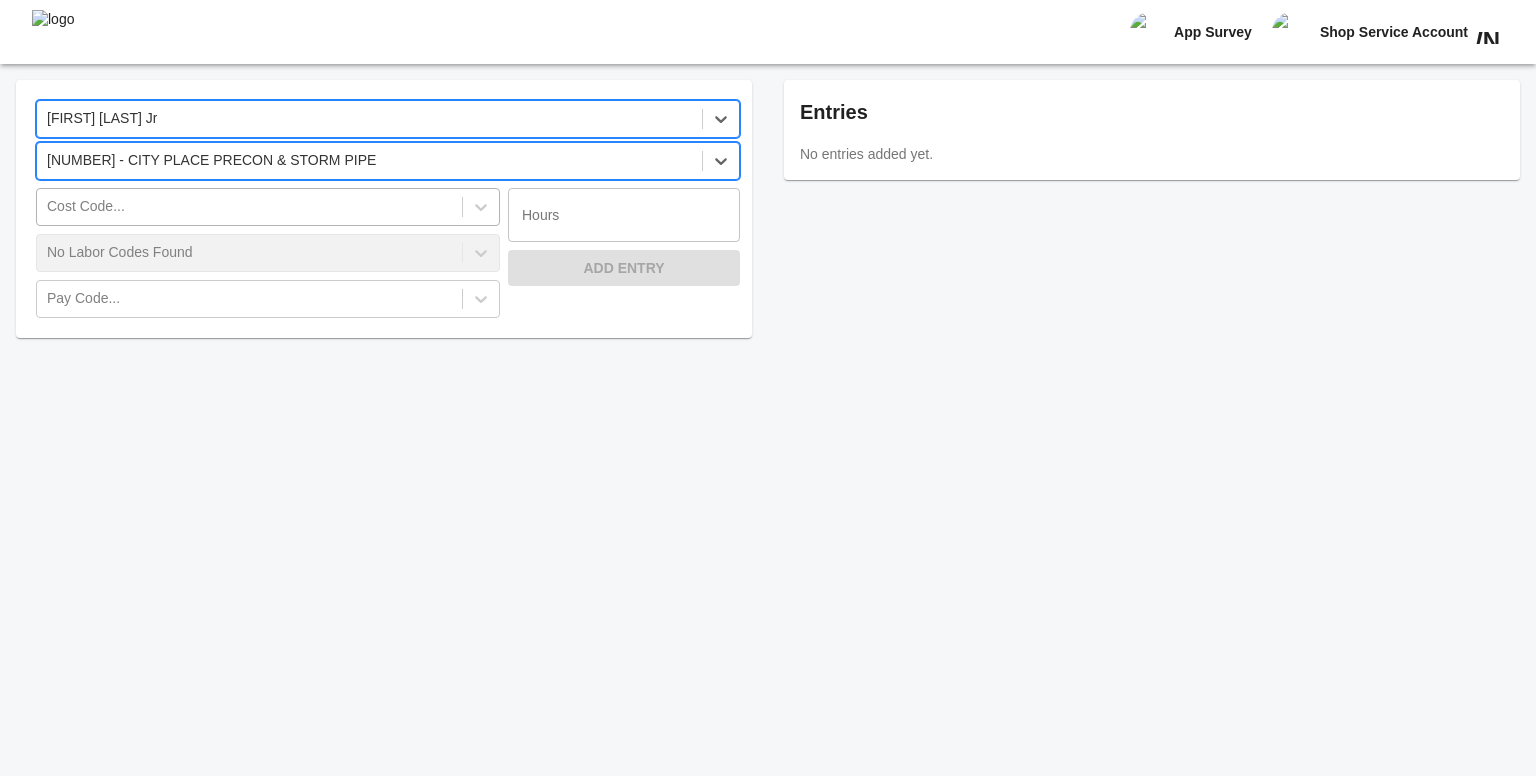 click on "Cost Code..." at bounding box center (268, 207) 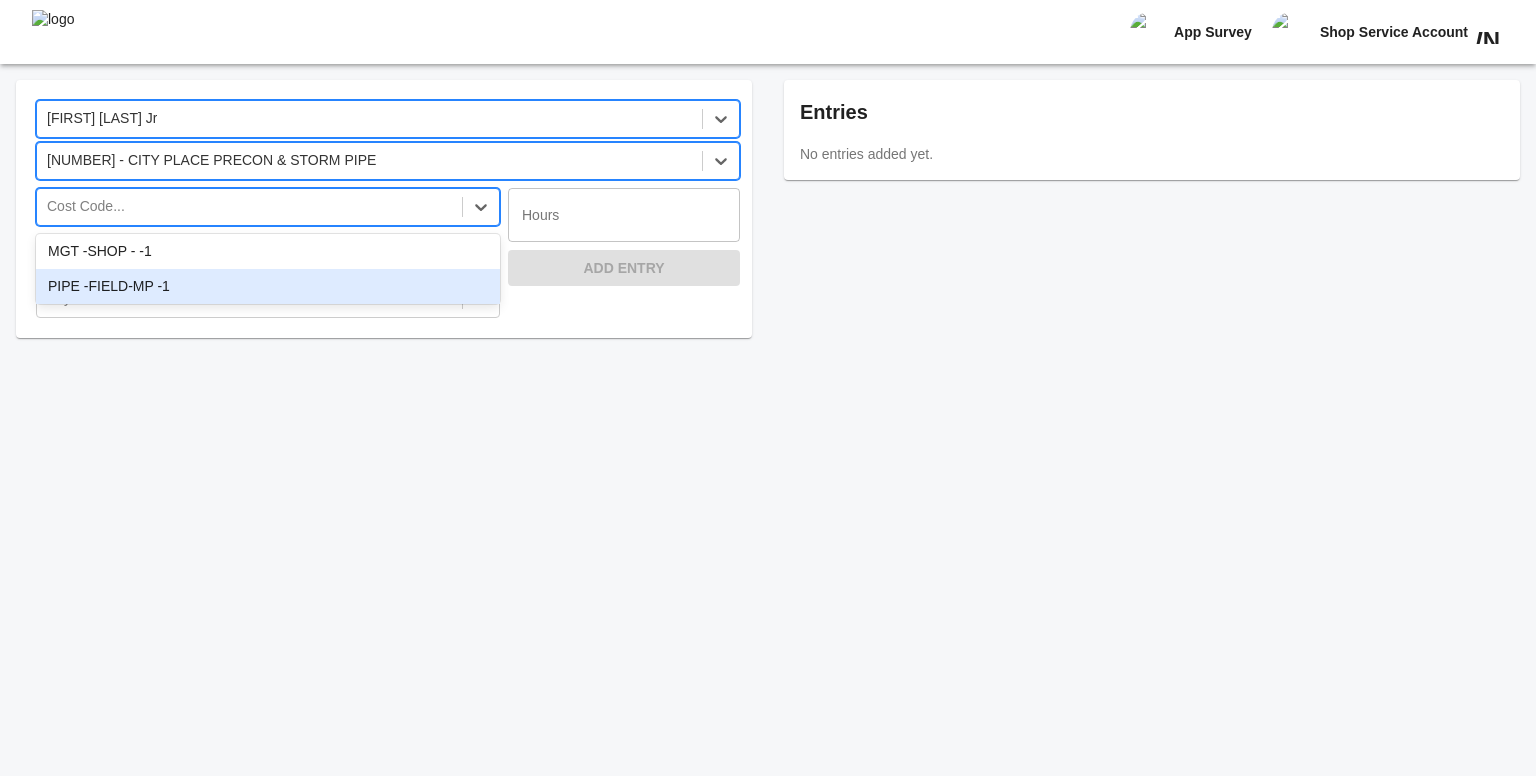 click on "PIPE -FIELD-MP -1" at bounding box center [268, 287] 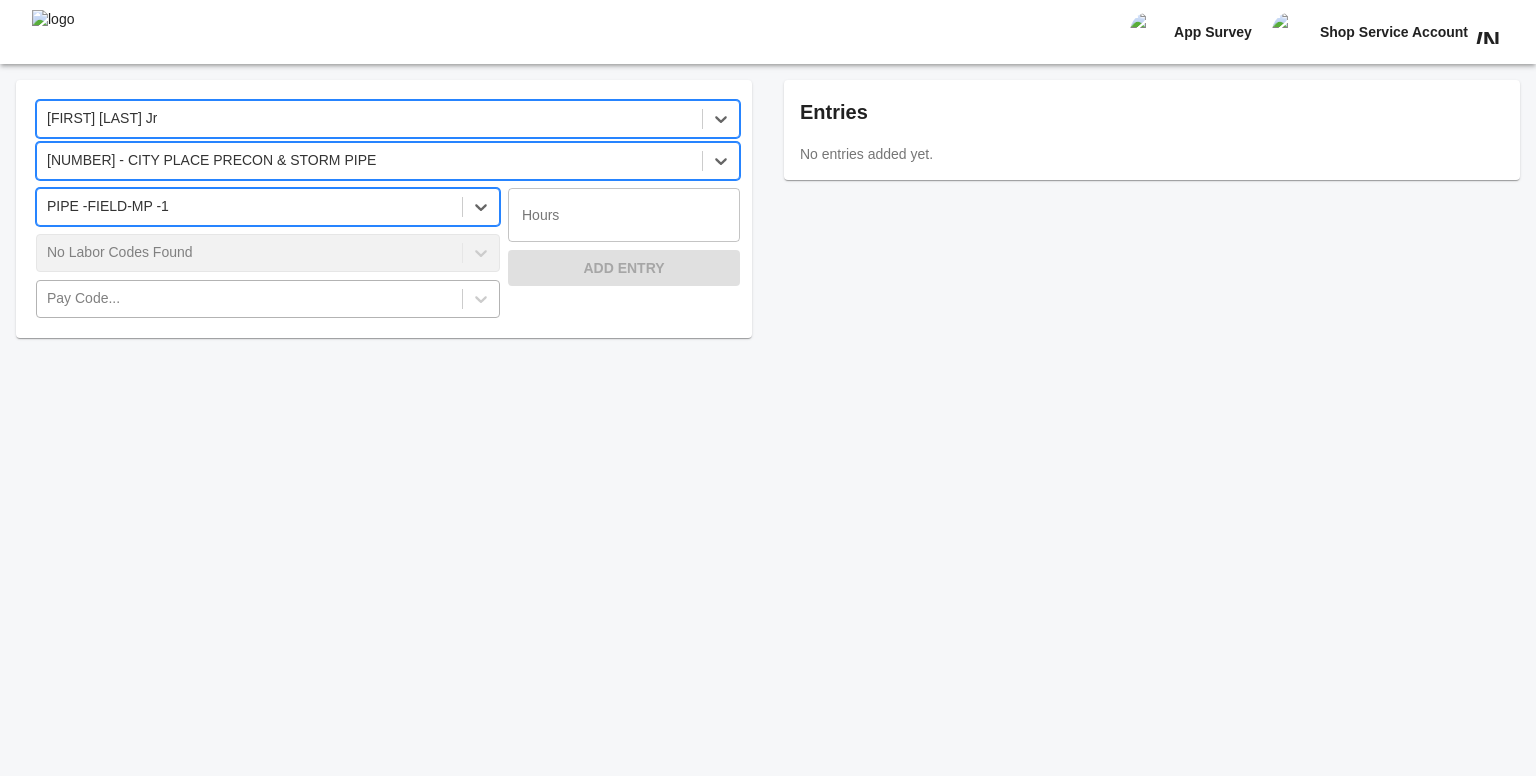 click on "Pay Code..." at bounding box center (249, 299) 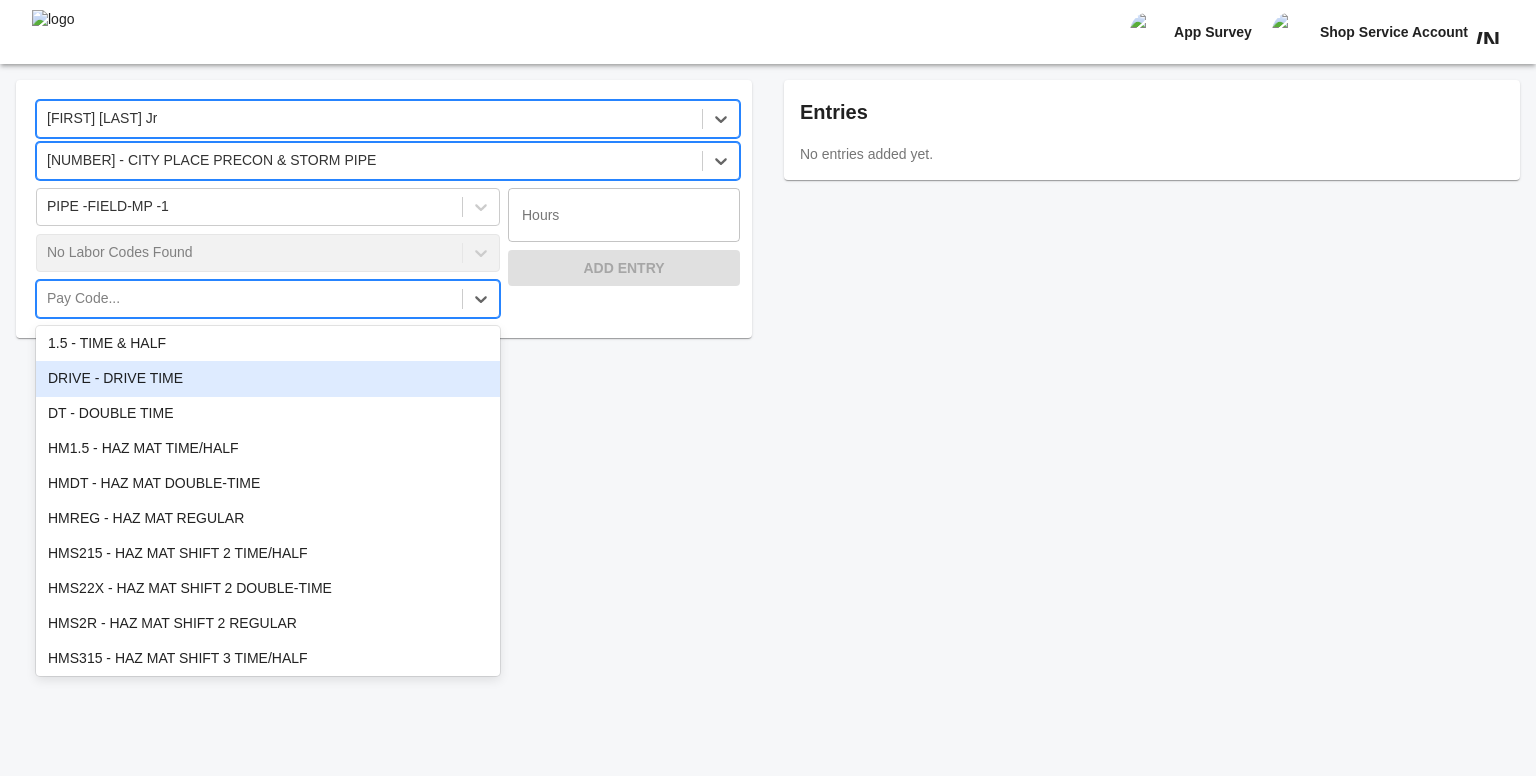 click on "DRIVE - DRIVE TIME" at bounding box center [268, 379] 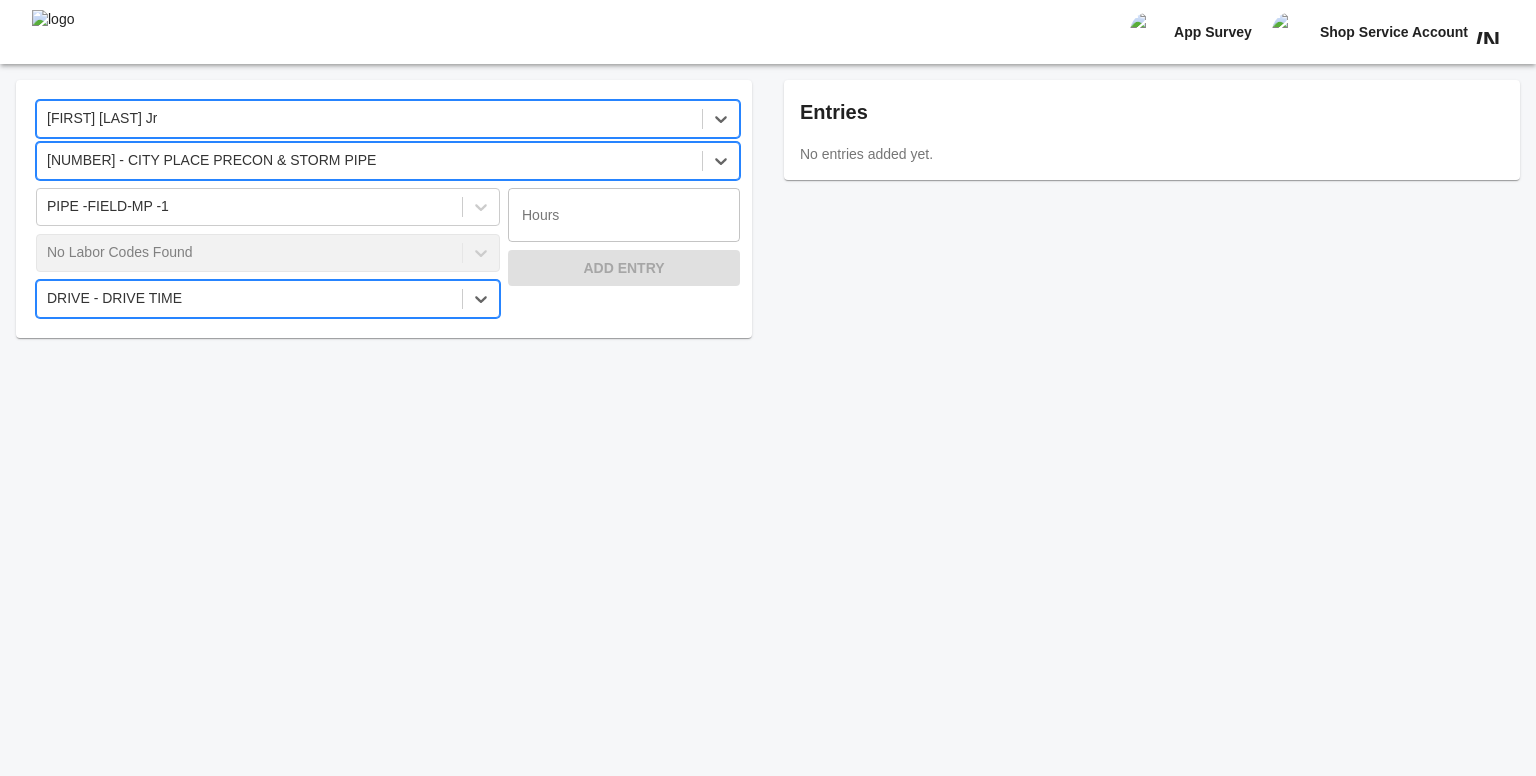 click at bounding box center [624, 215] 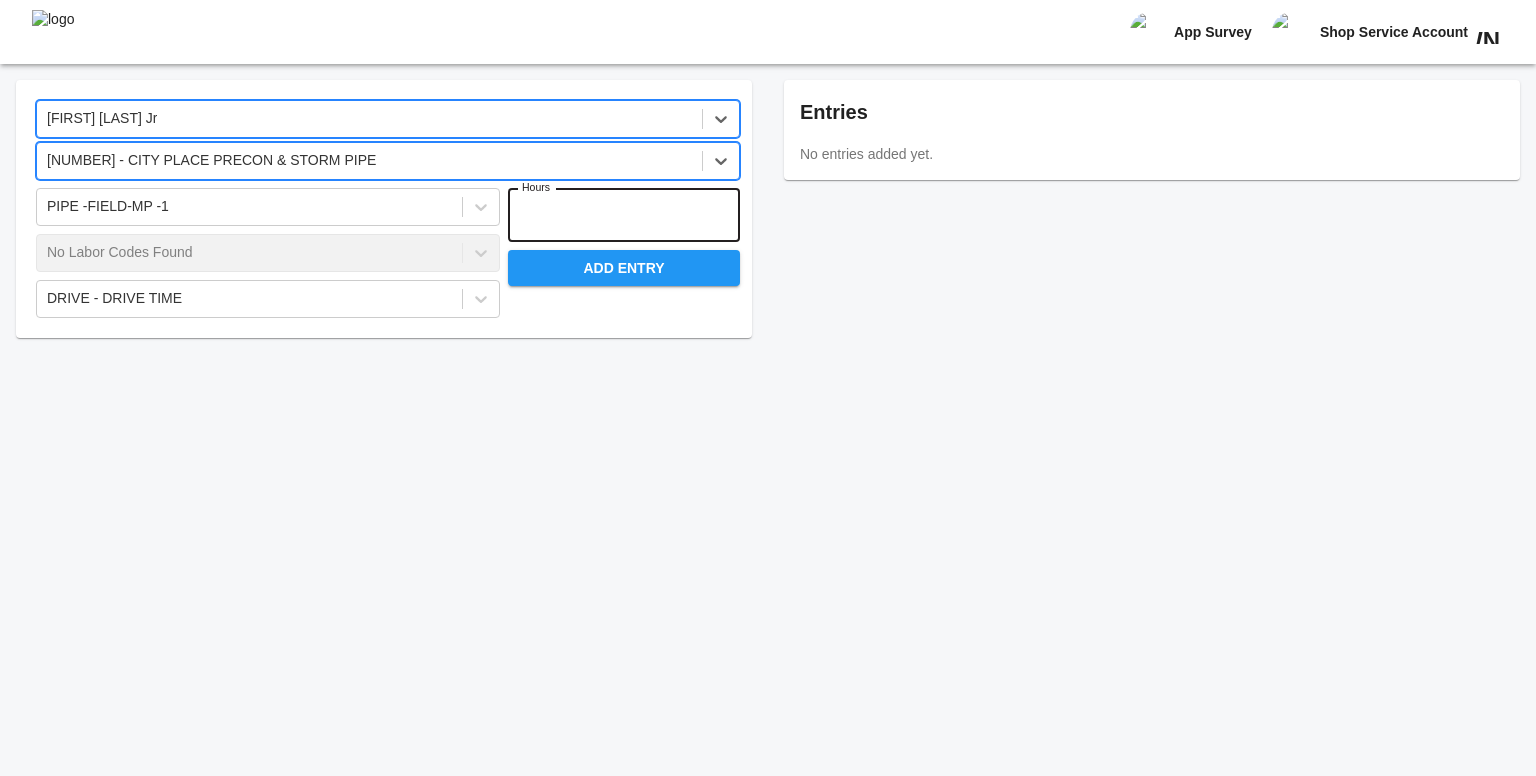 type on "*" 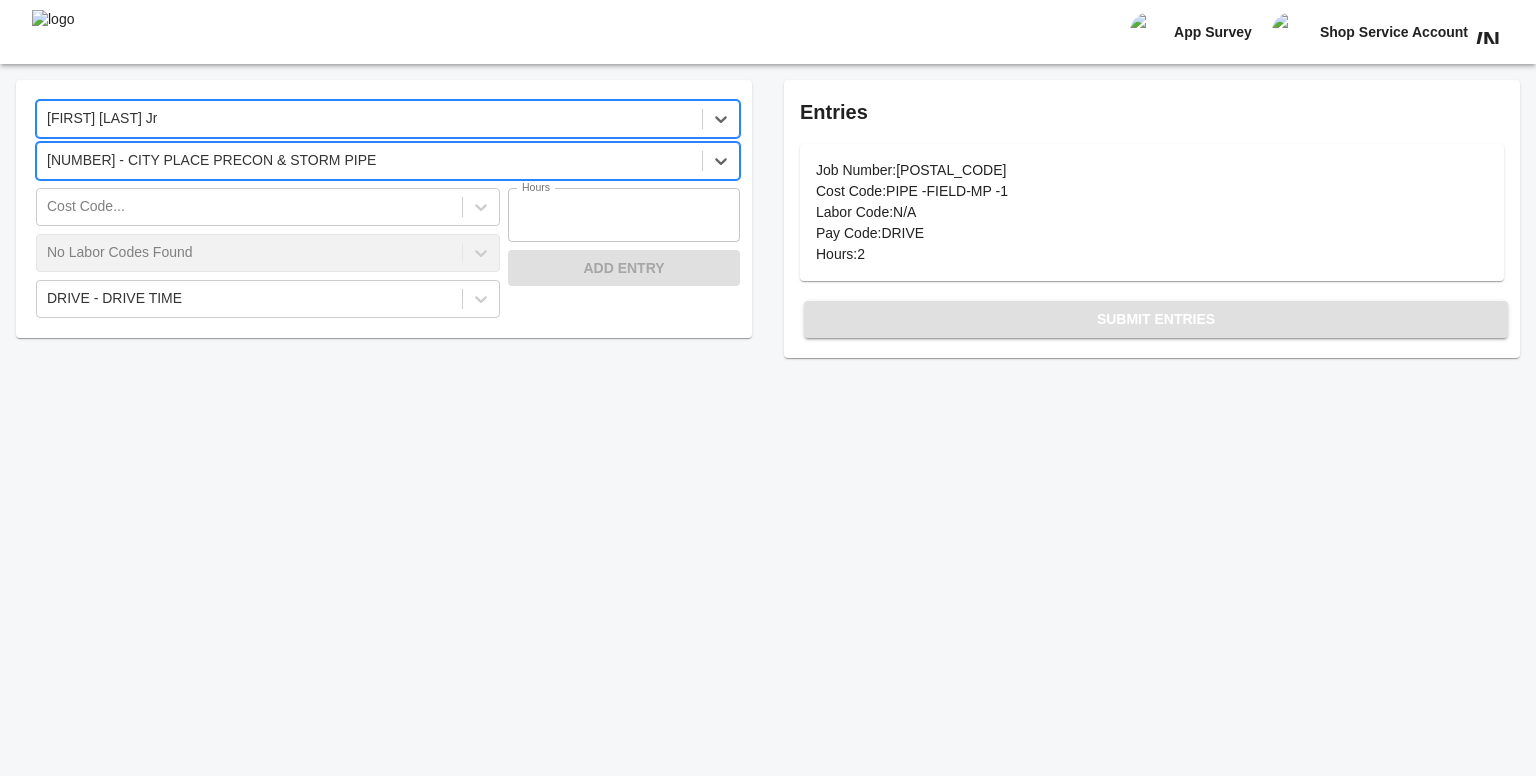 drag, startPoint x: 1164, startPoint y: 308, endPoint x: 1088, endPoint y: 449, distance: 160.17802 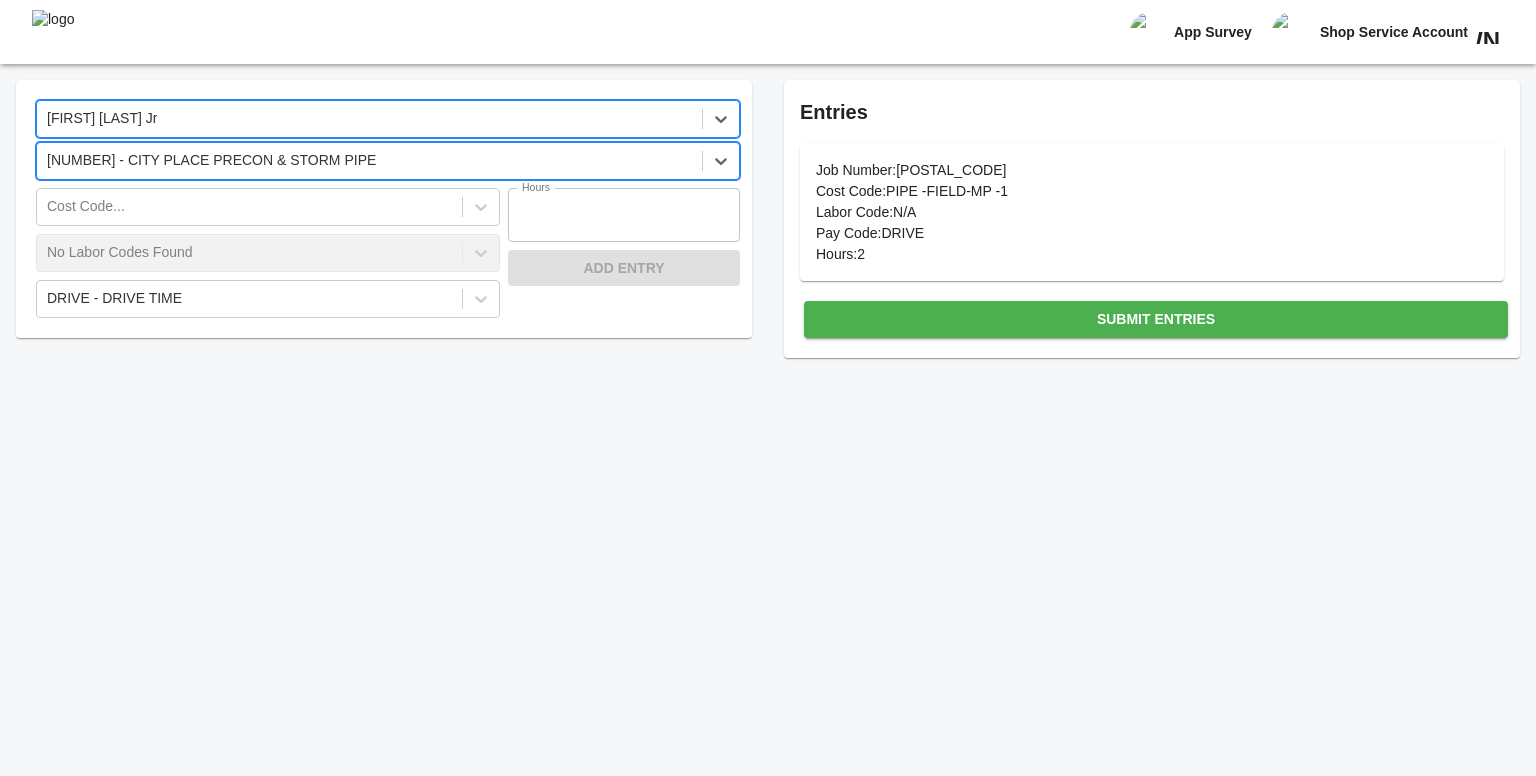 click on "Submit Entries" at bounding box center (1156, 319) 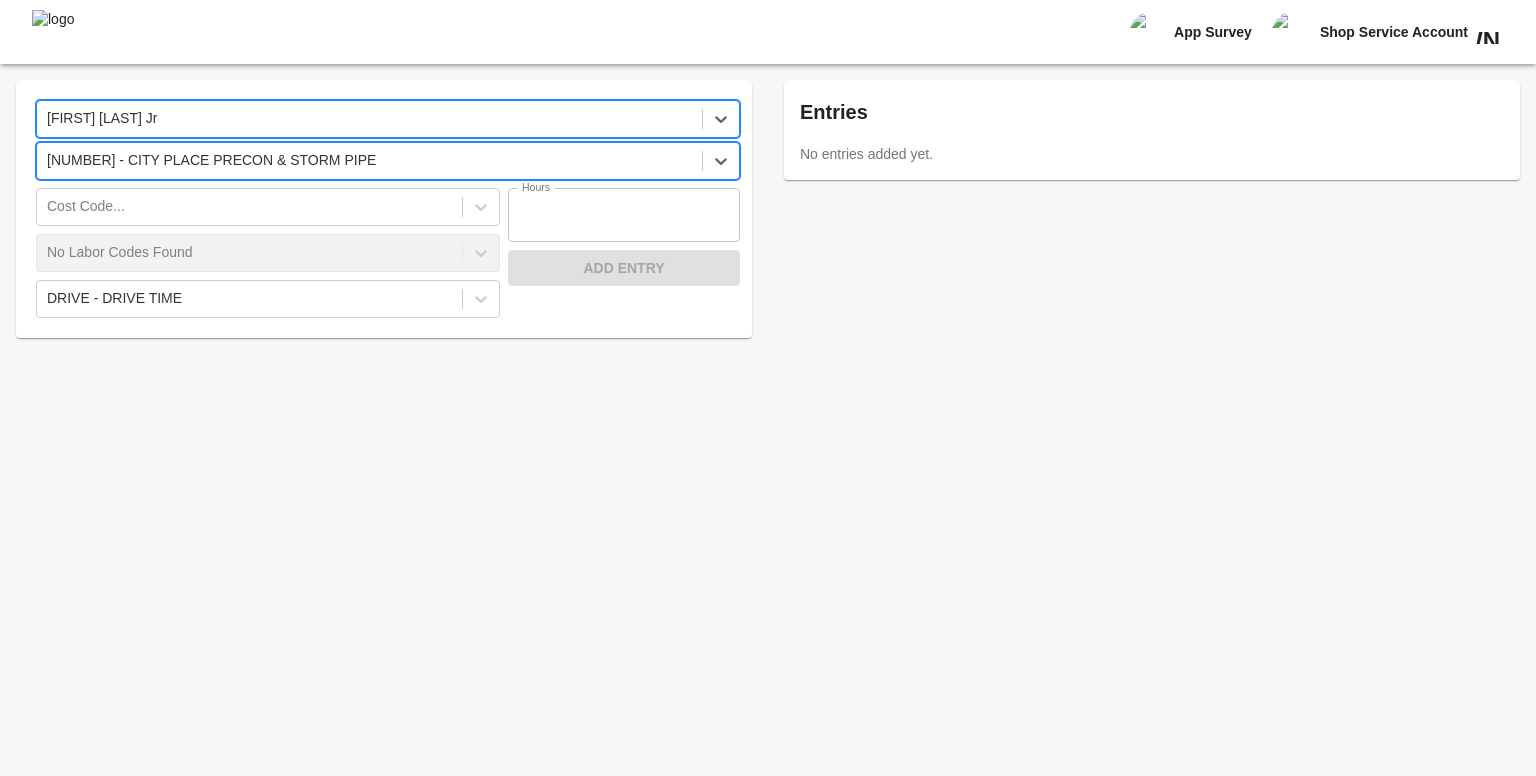 click on "option RONALD STROUGH Jr, selected.     0 results available. Select is focused ,type to refine list, press Down to open the menu,  RONALD STROUGH Jr   option 90255-100 - CITY PLACE PRECON & STORM PIPE, selected.     0 results available. Select is focused ,type to refine list, press Down to open the menu,  90255-100 - CITY PLACE PRECON & STORM PIPE Cost Code... No Labor Codes Found DRIVE - DRIVE TIME Hours * Hours Add Entry Entries No entries added yet." at bounding box center (768, 420) 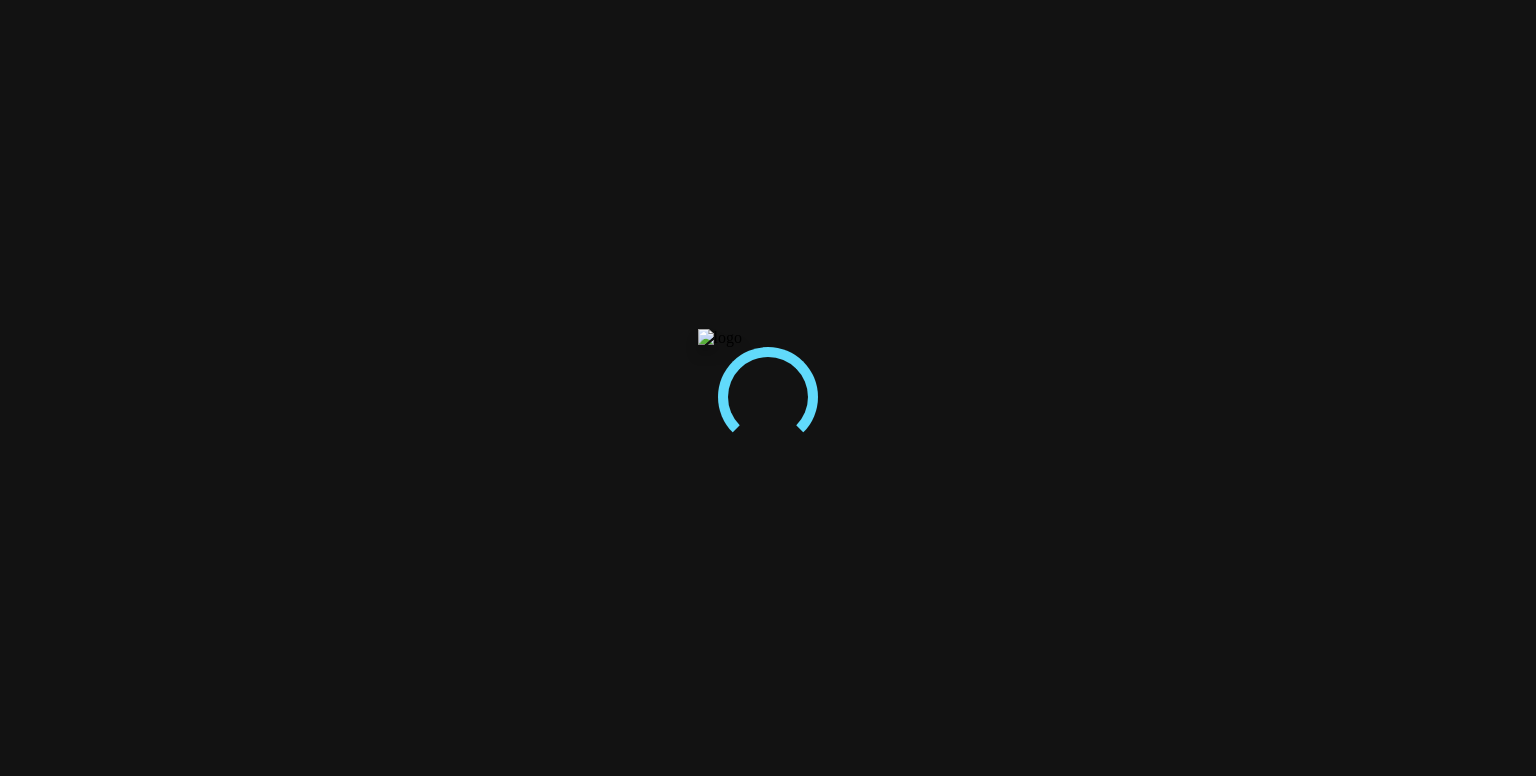 scroll, scrollTop: 0, scrollLeft: 0, axis: both 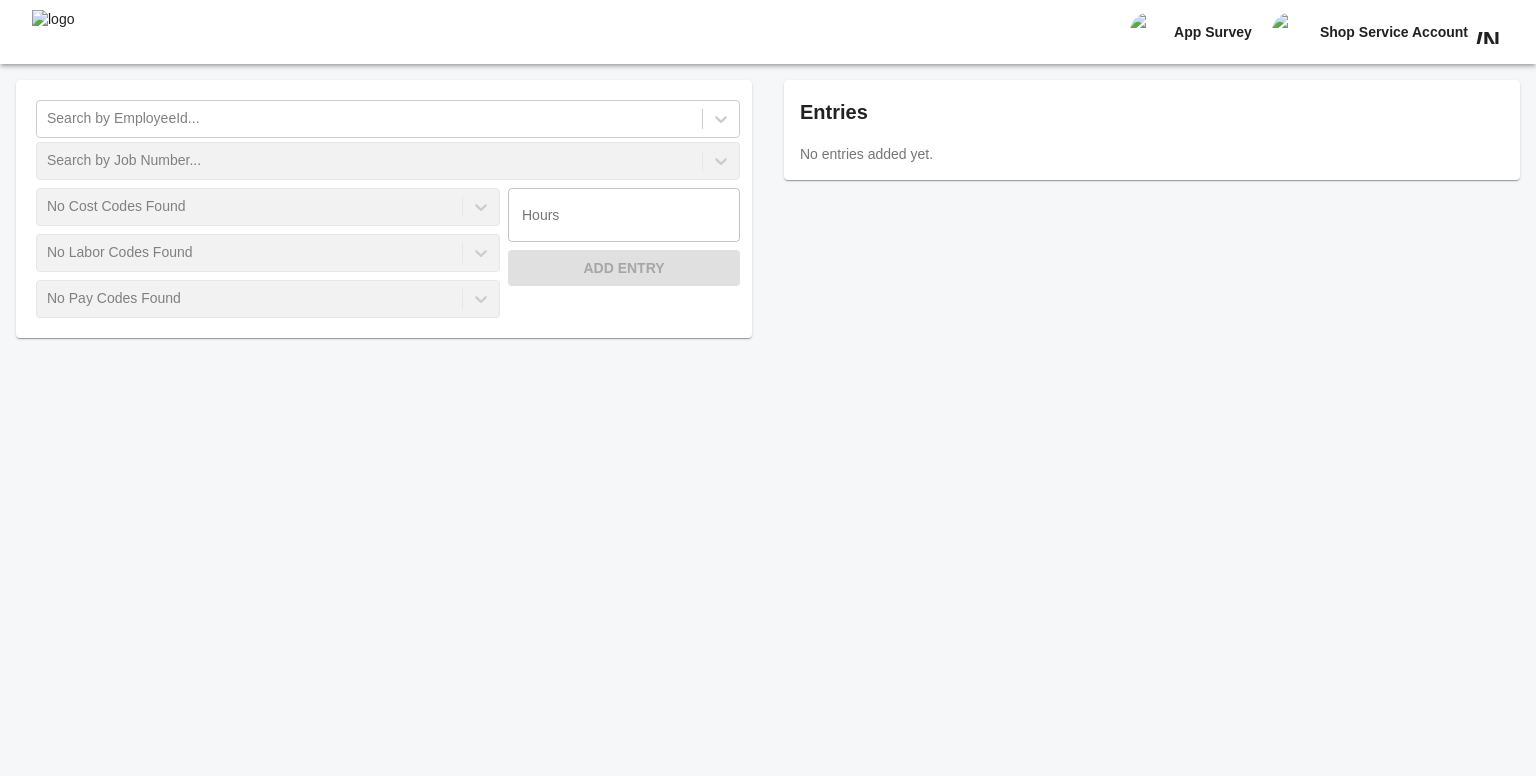 click on "Entries No entries added yet." at bounding box center (1152, 209) 